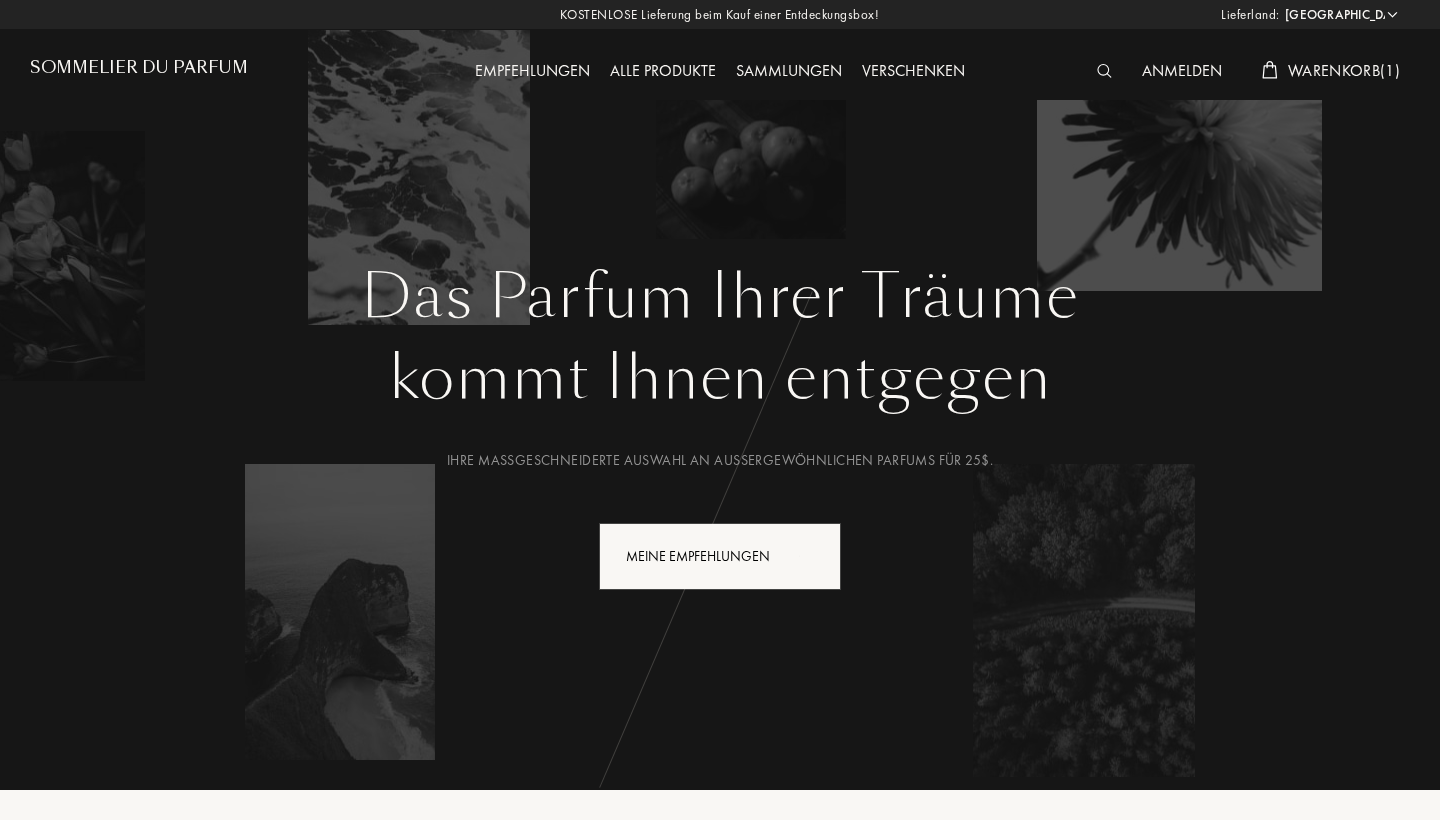 select on "DE" 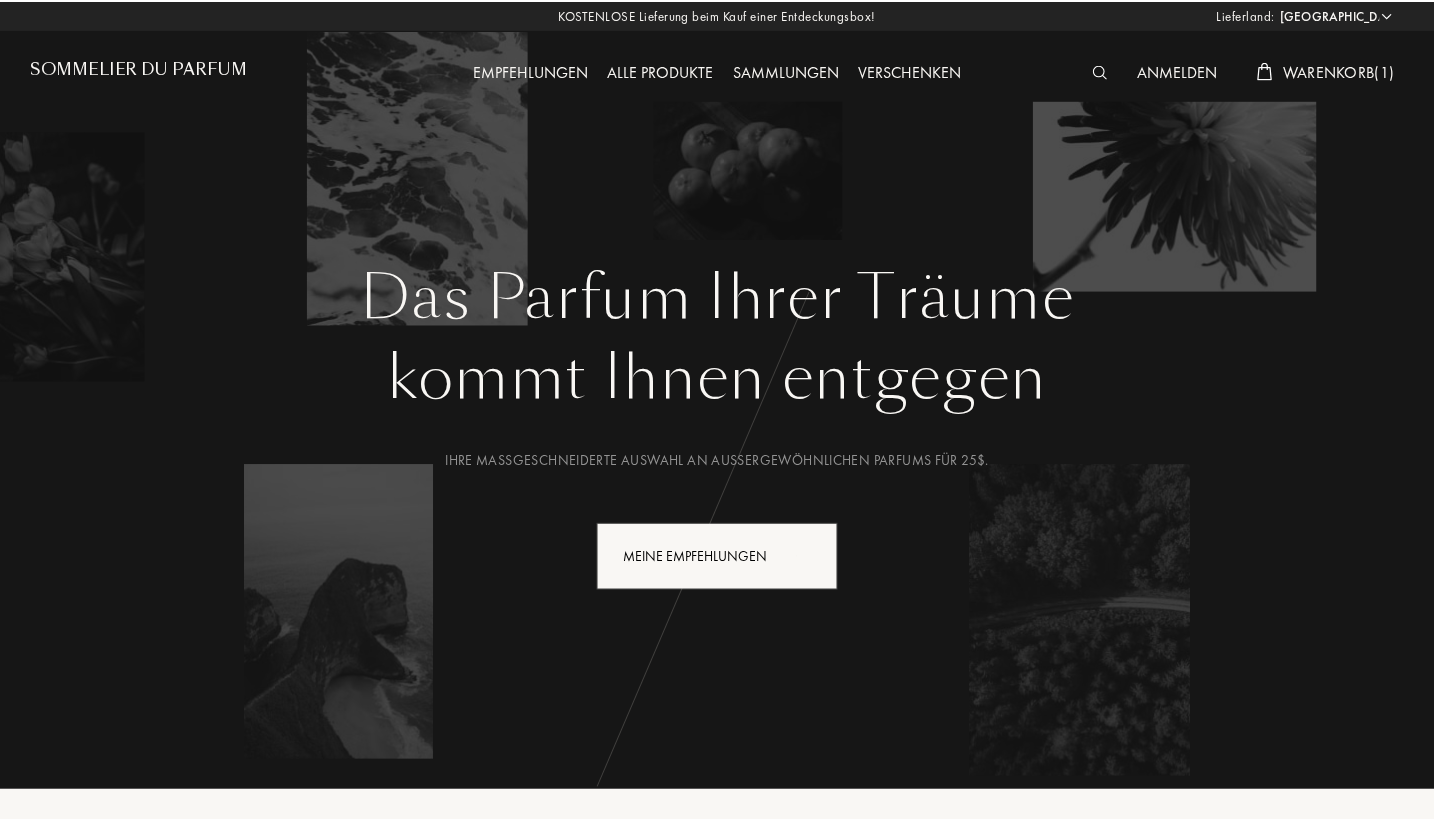 scroll, scrollTop: 0, scrollLeft: 0, axis: both 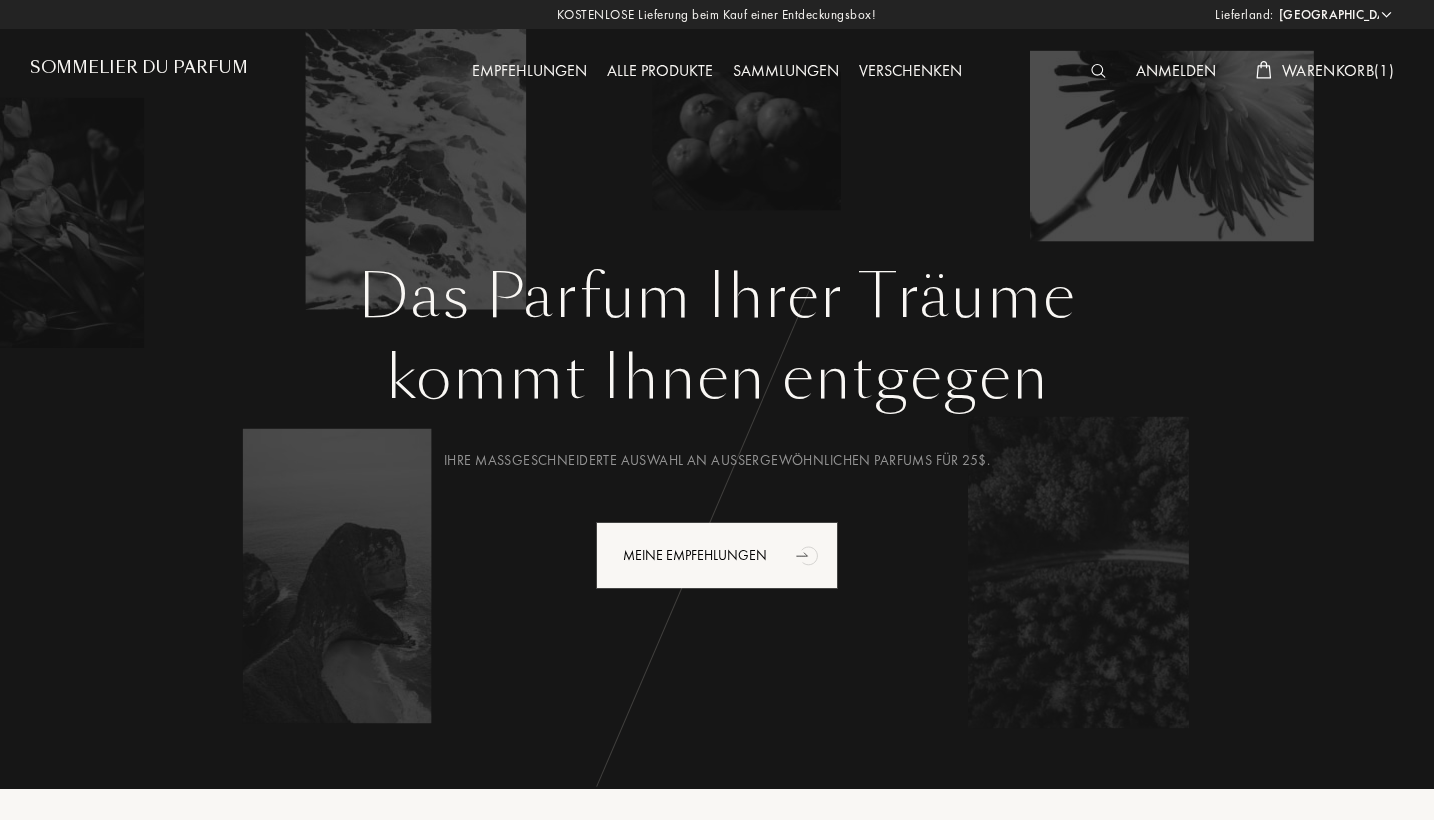 click on "Alle Produkte" at bounding box center (660, 72) 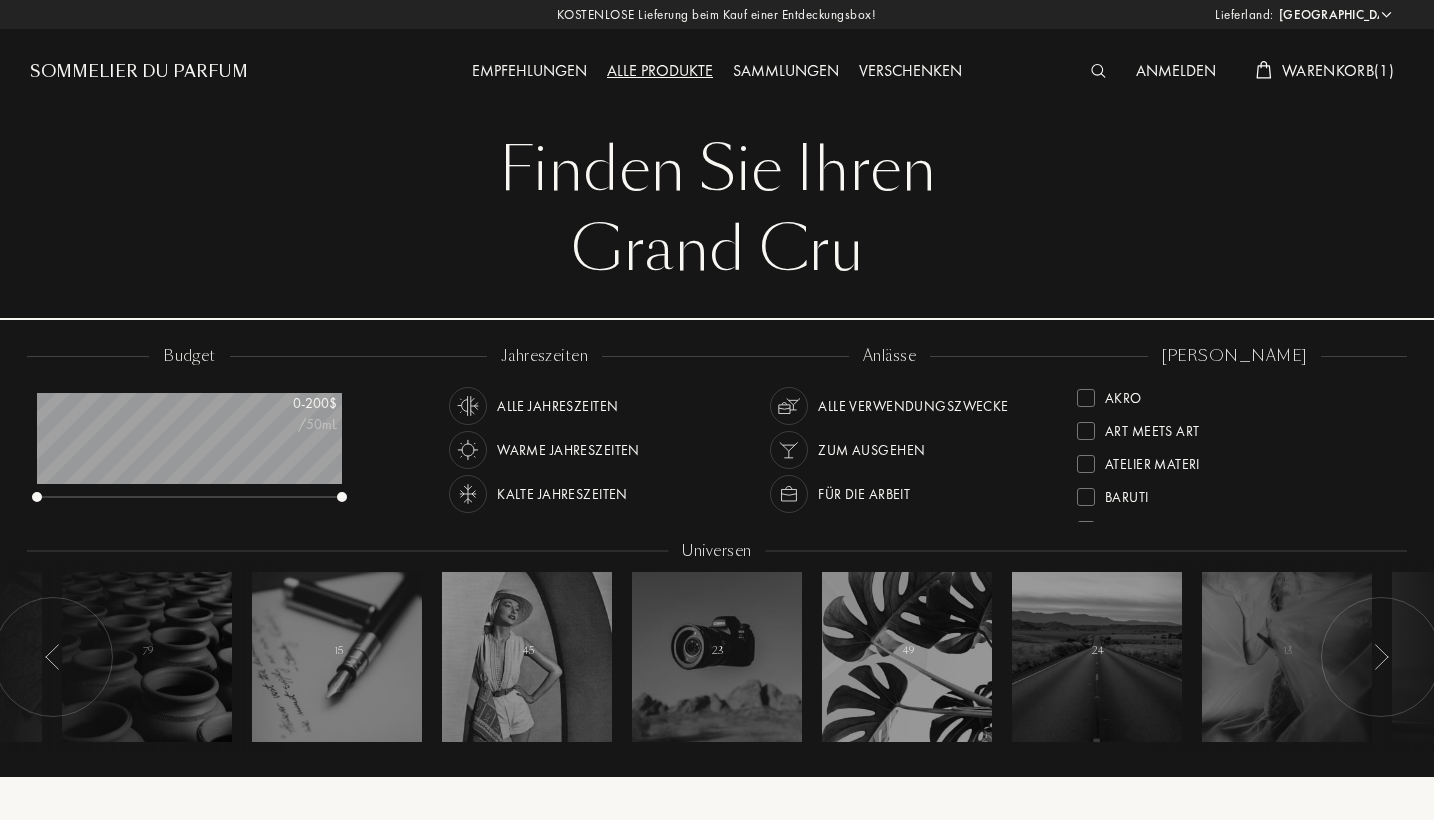 select on "DE" 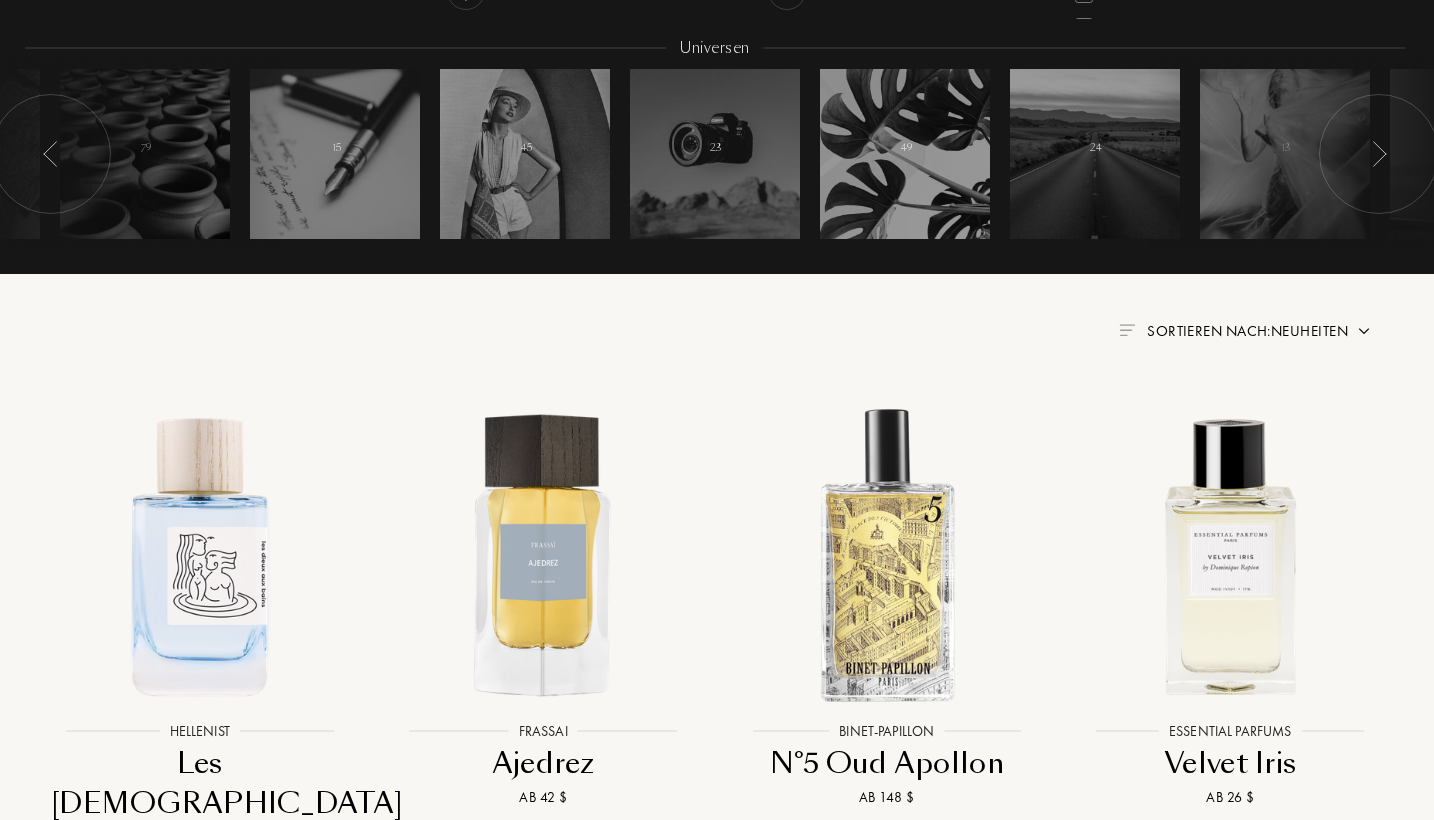 scroll, scrollTop: 499, scrollLeft: 2, axis: both 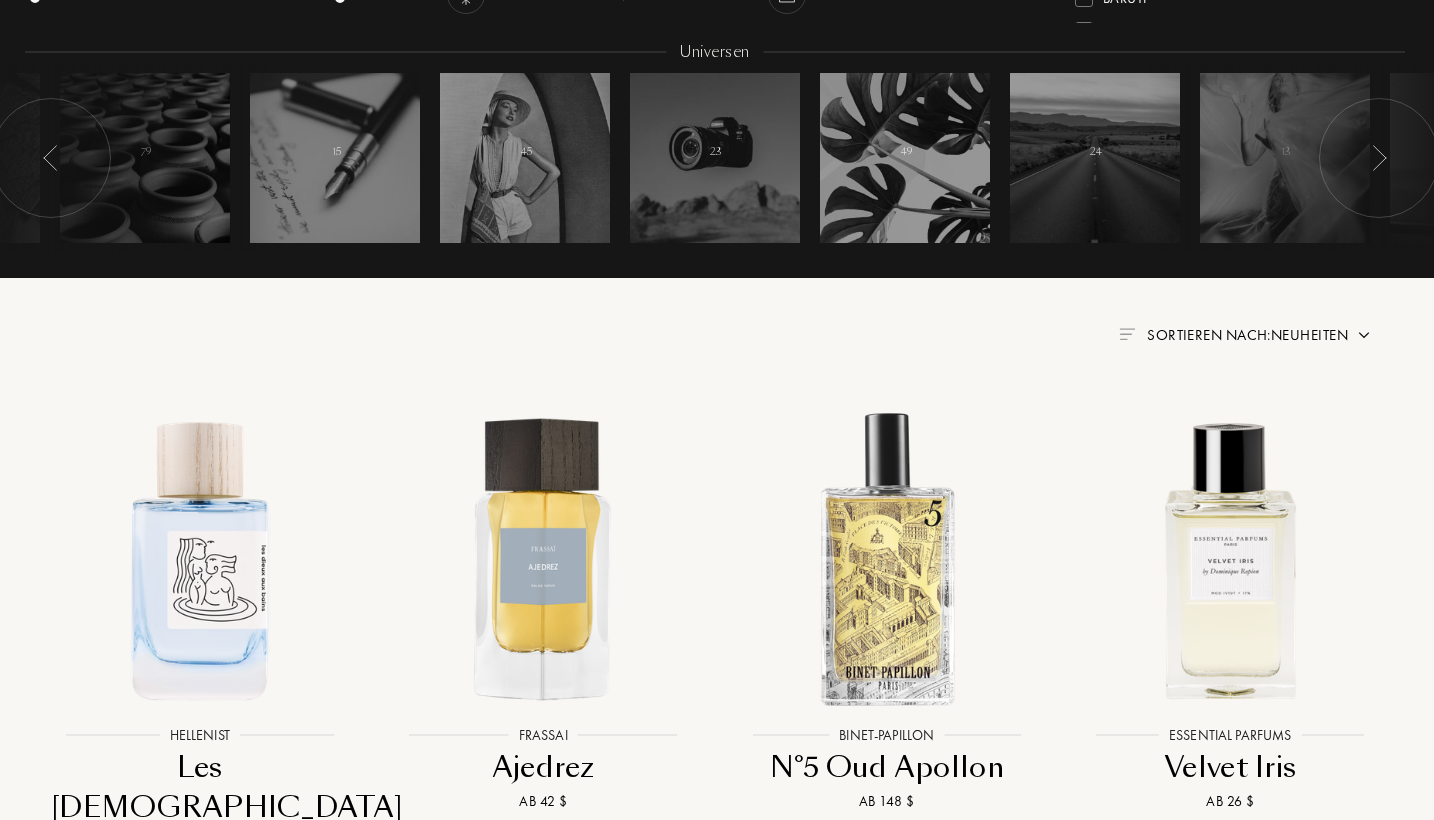 click on "Sortieren nach:  Neuheiten" at bounding box center (1245, 335) 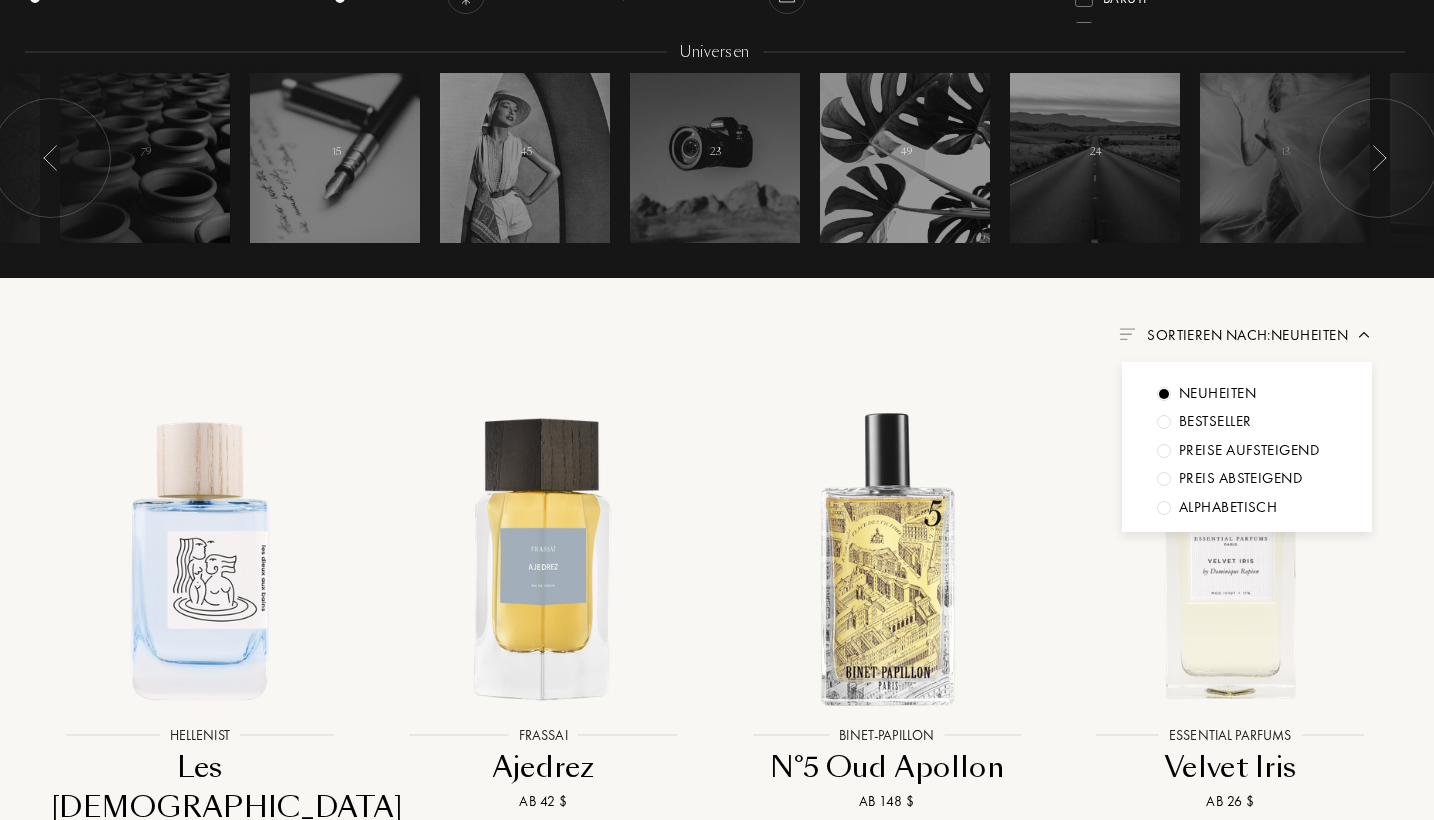 click at bounding box center (1127, 334) 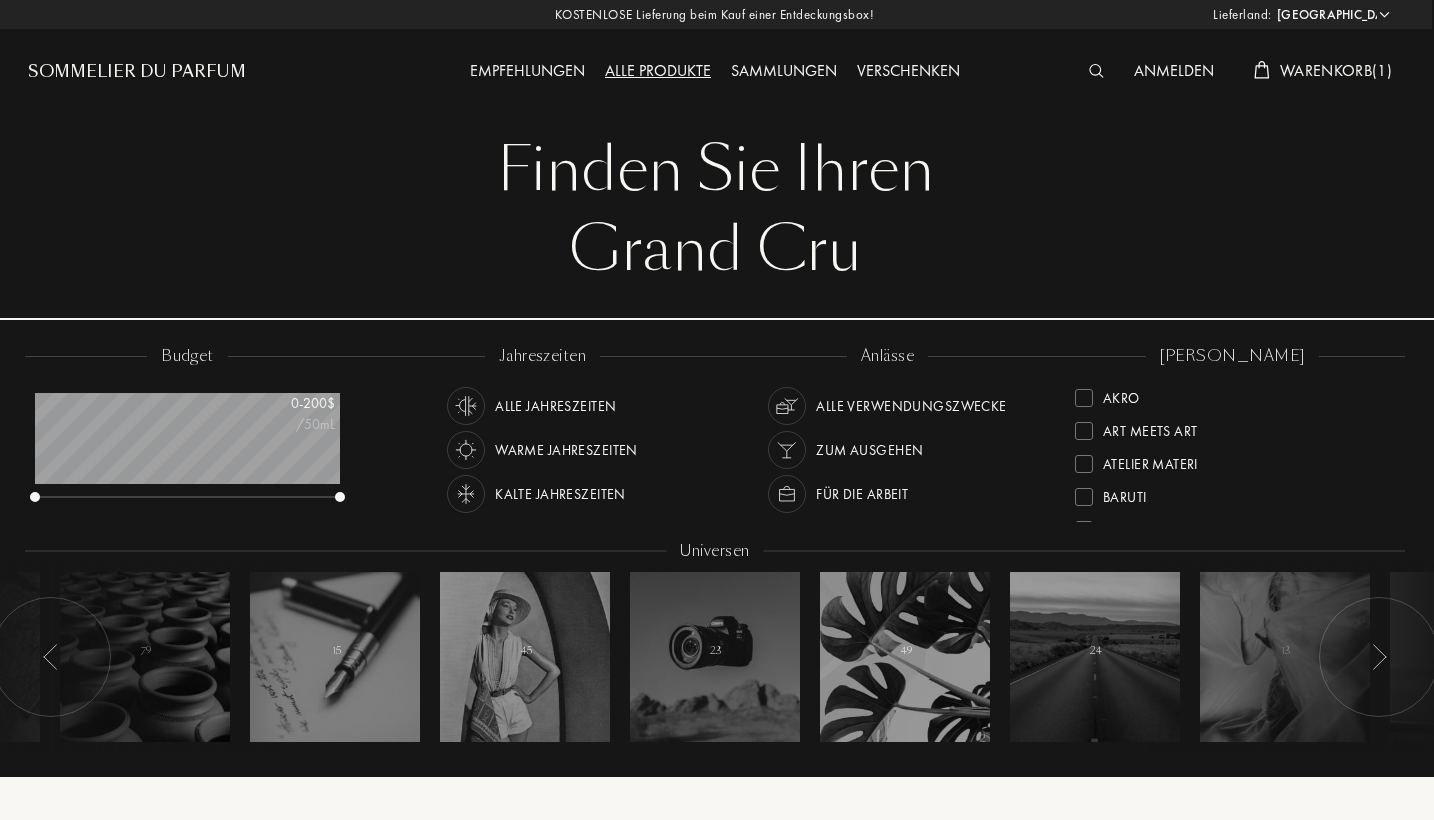 scroll, scrollTop: 0, scrollLeft: 2, axis: horizontal 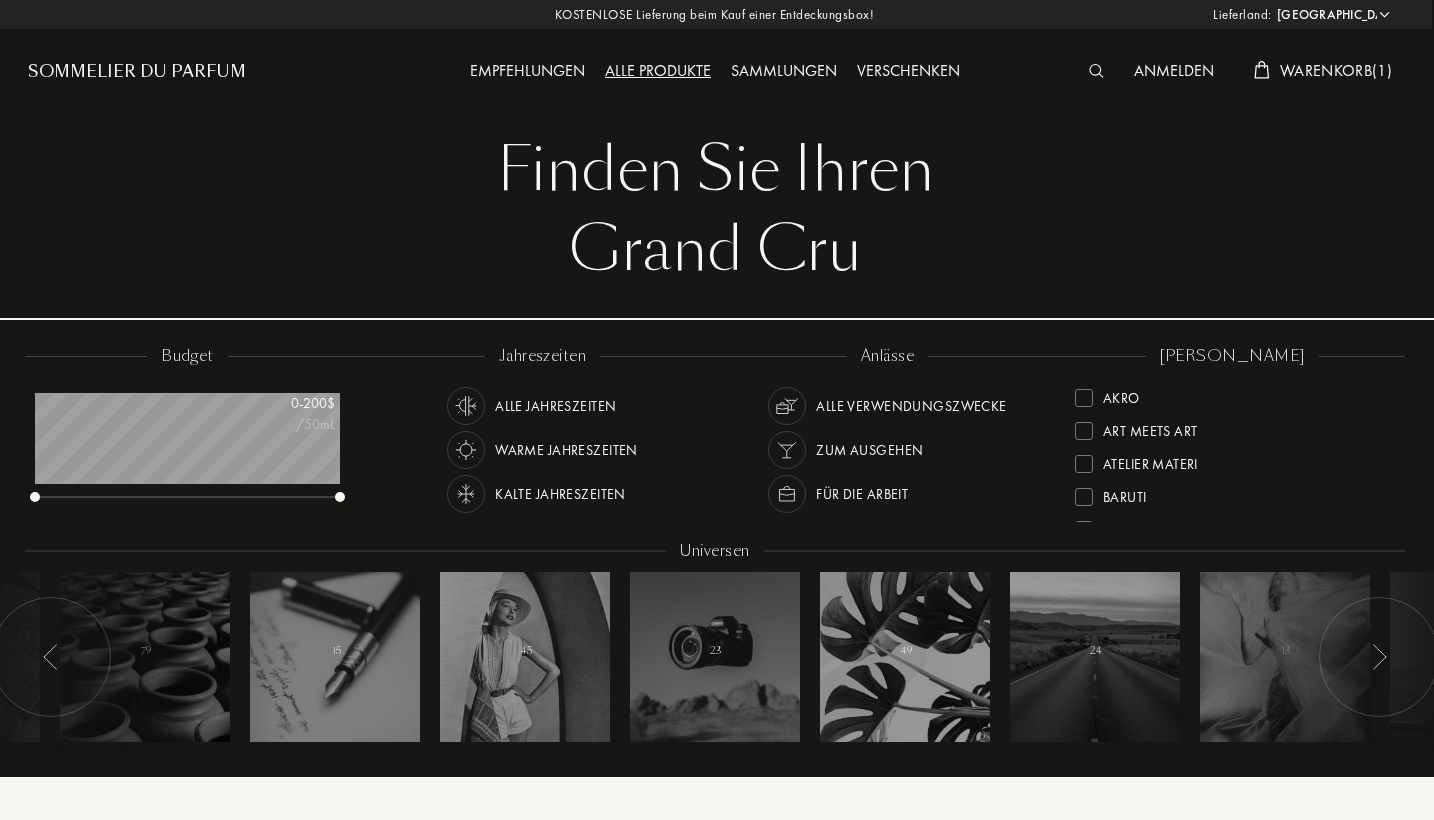 click on "Empfehlungen" at bounding box center [527, 72] 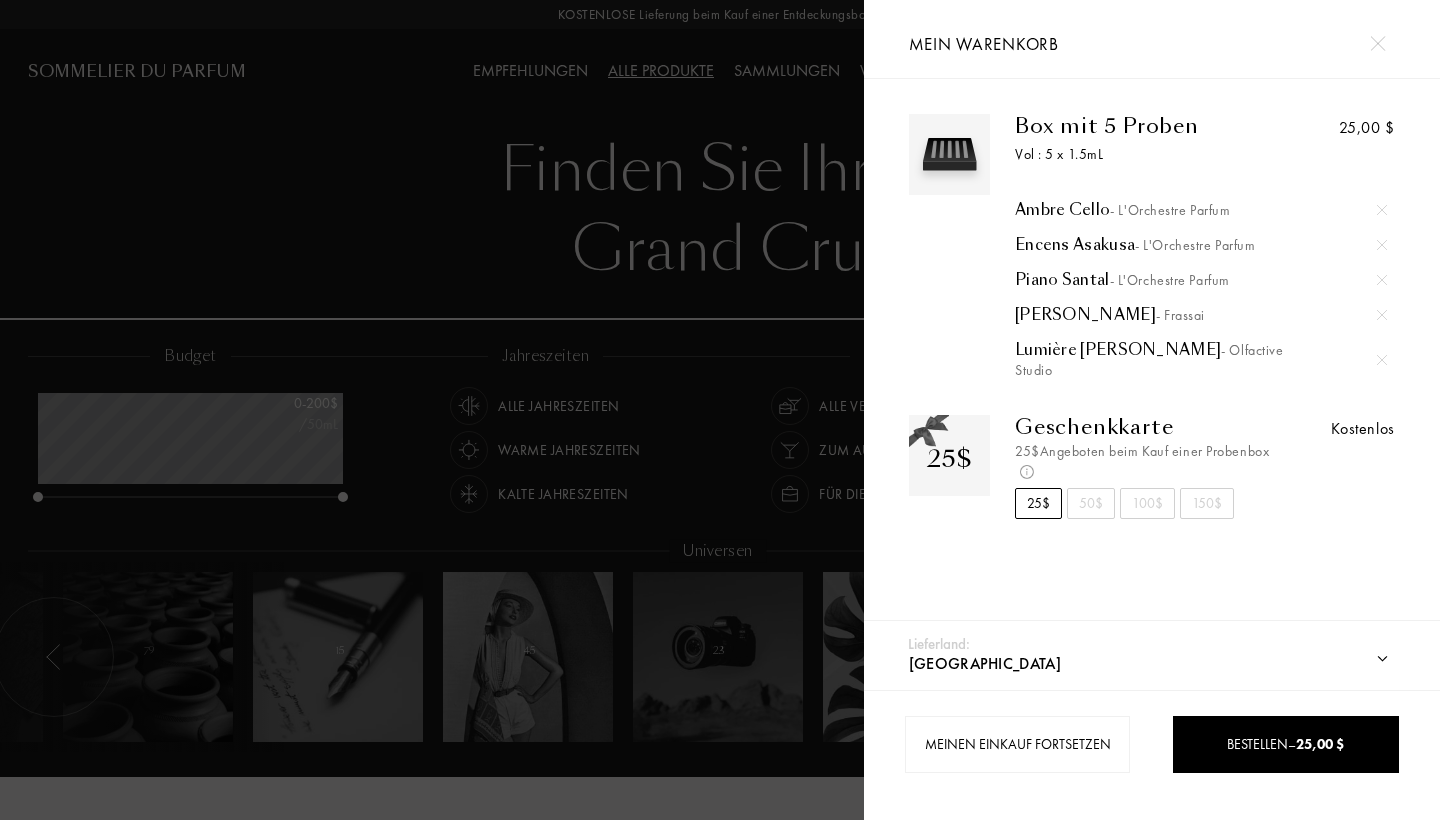 click at bounding box center [1377, 43] 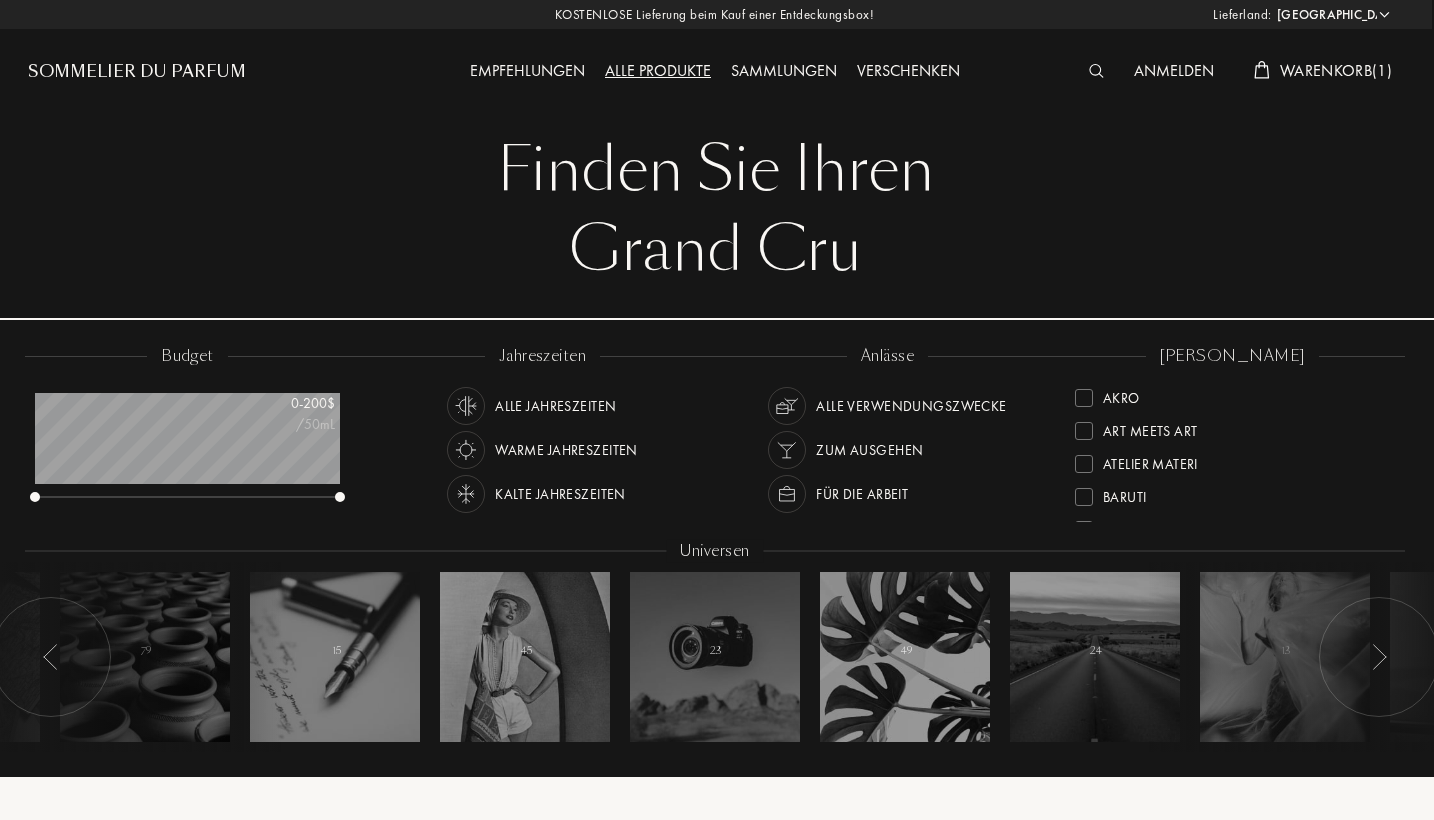 scroll, scrollTop: 0, scrollLeft: 2, axis: horizontal 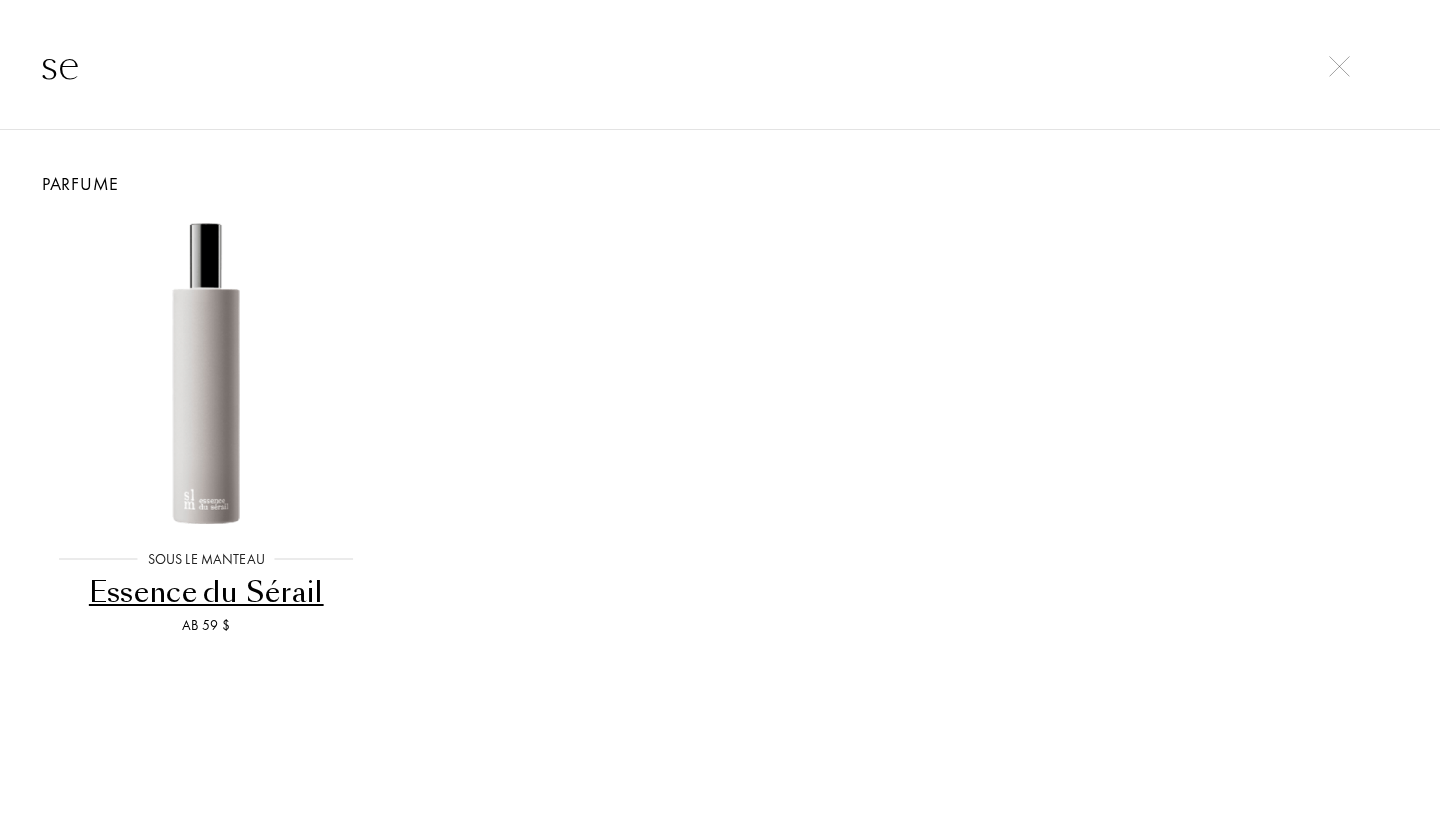 type on "s" 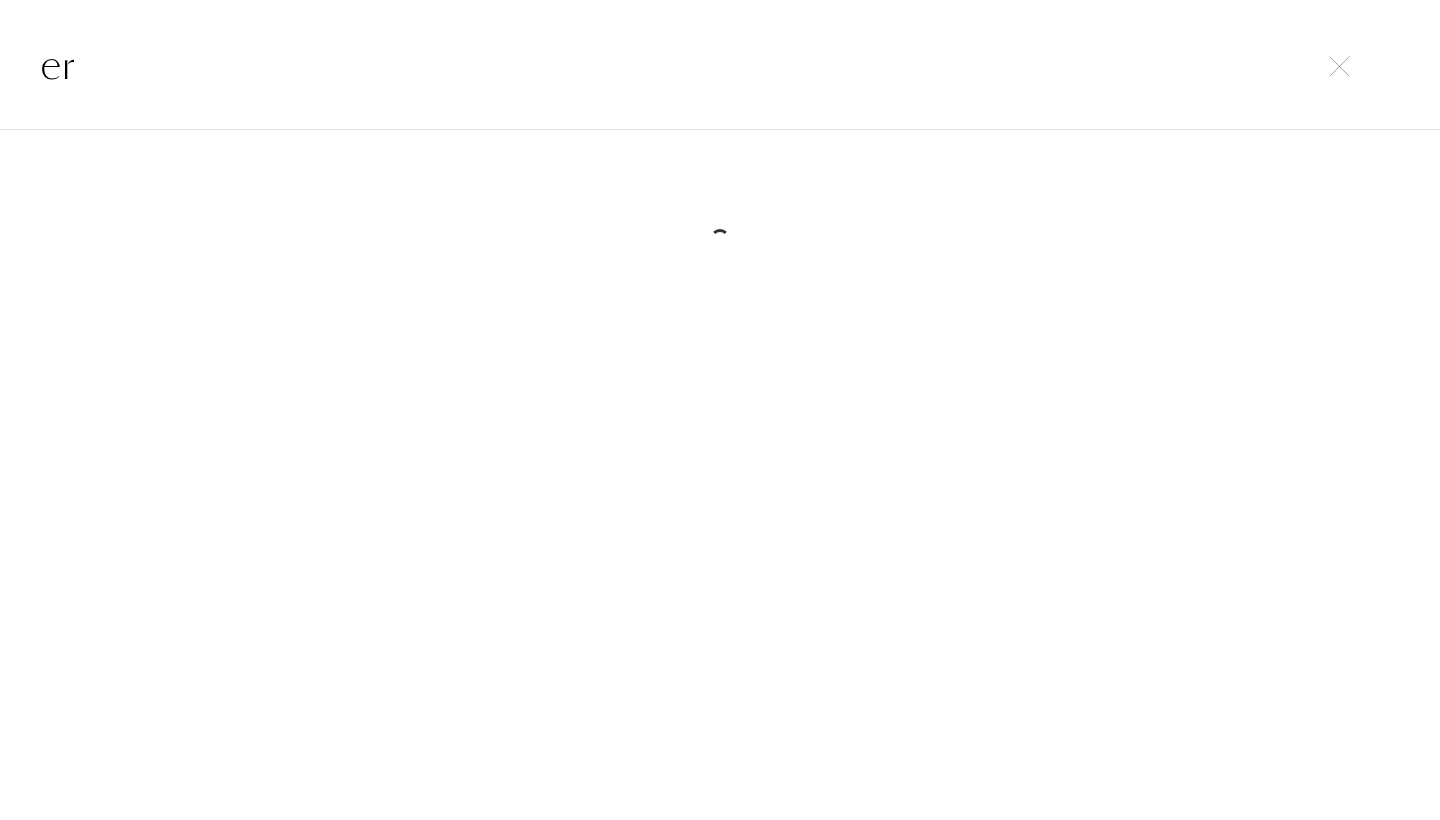 type on "e" 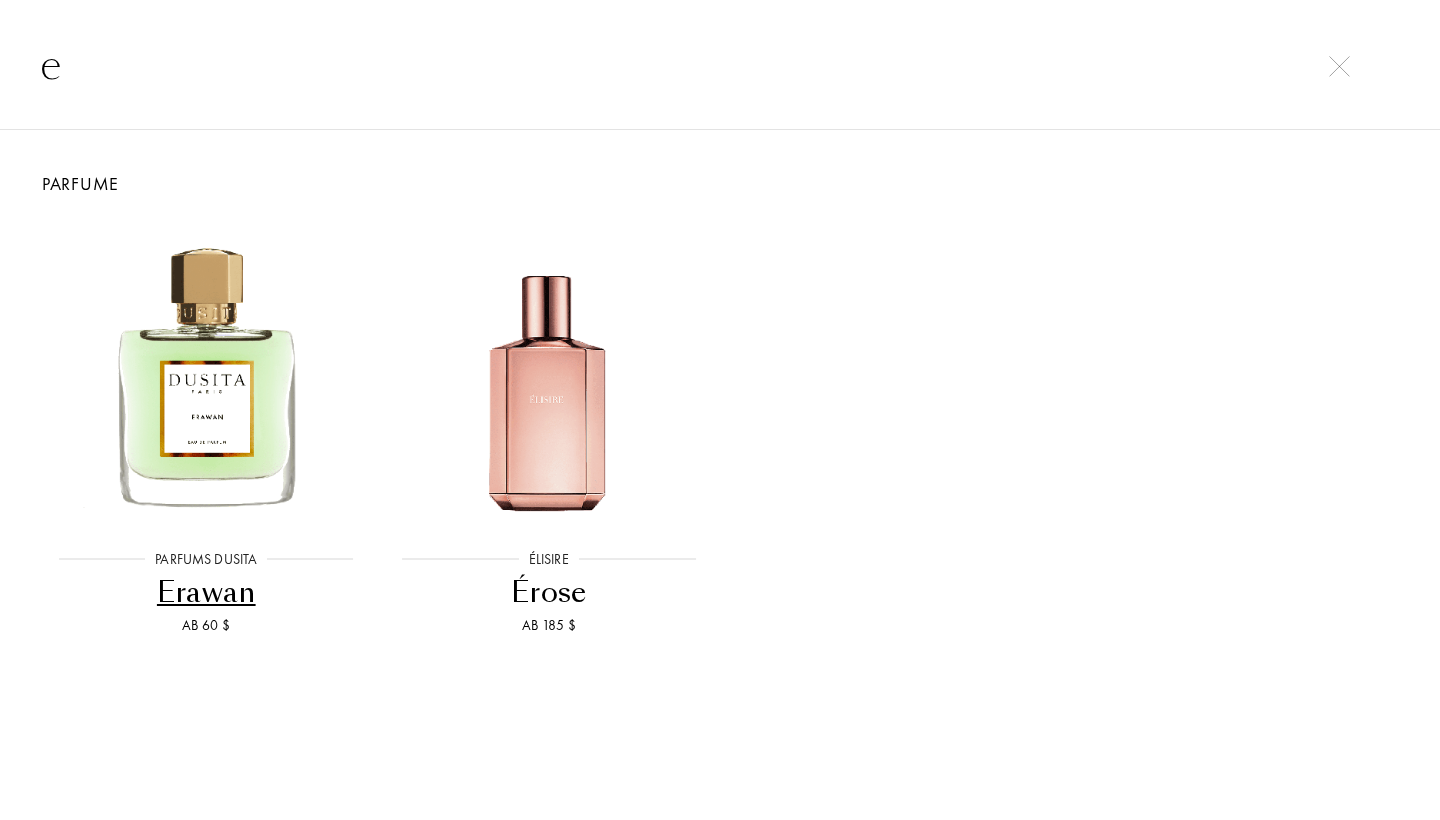 type 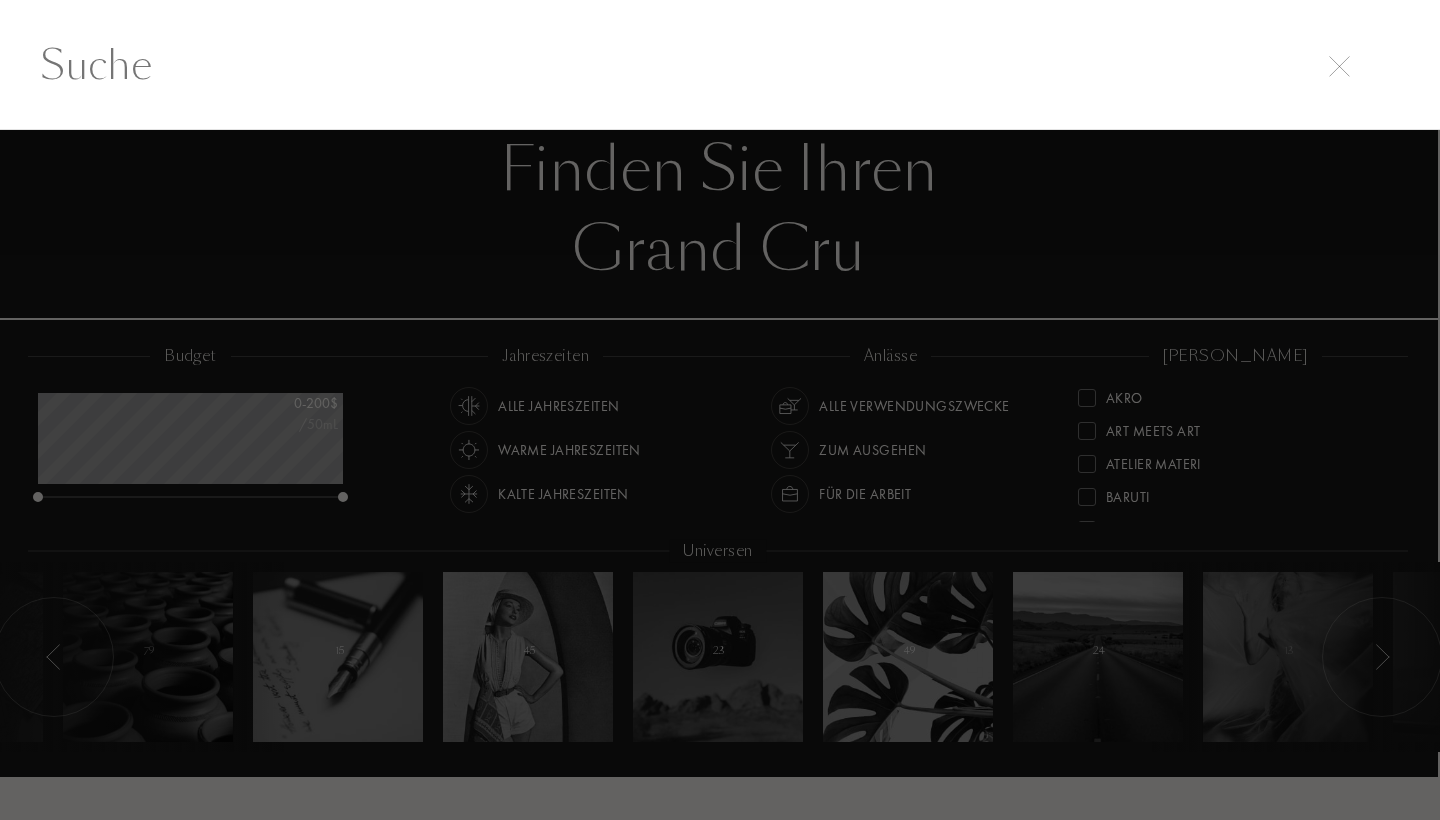 click at bounding box center (1339, 66) 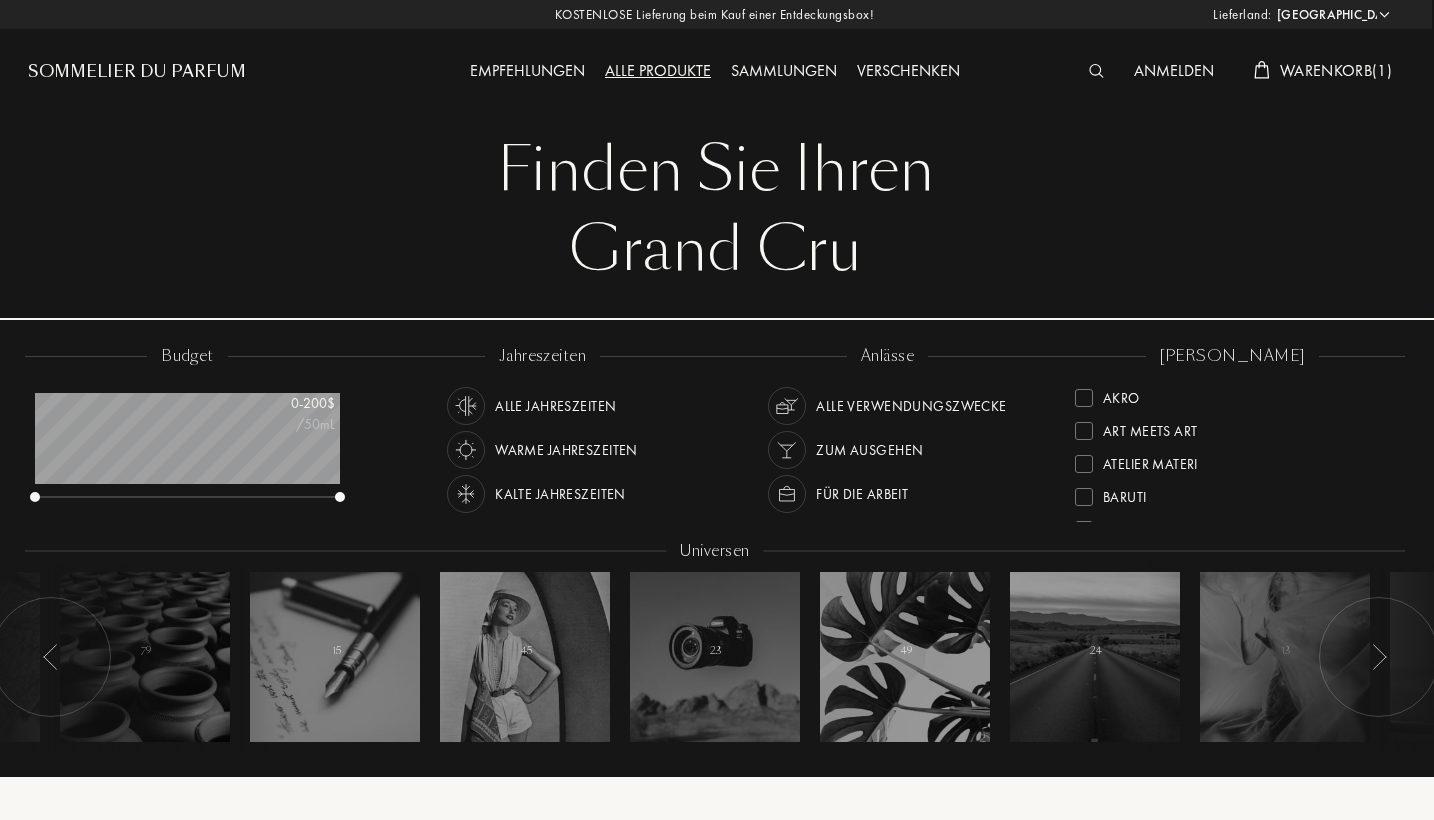 click on "Empfehlungen" at bounding box center [527, 72] 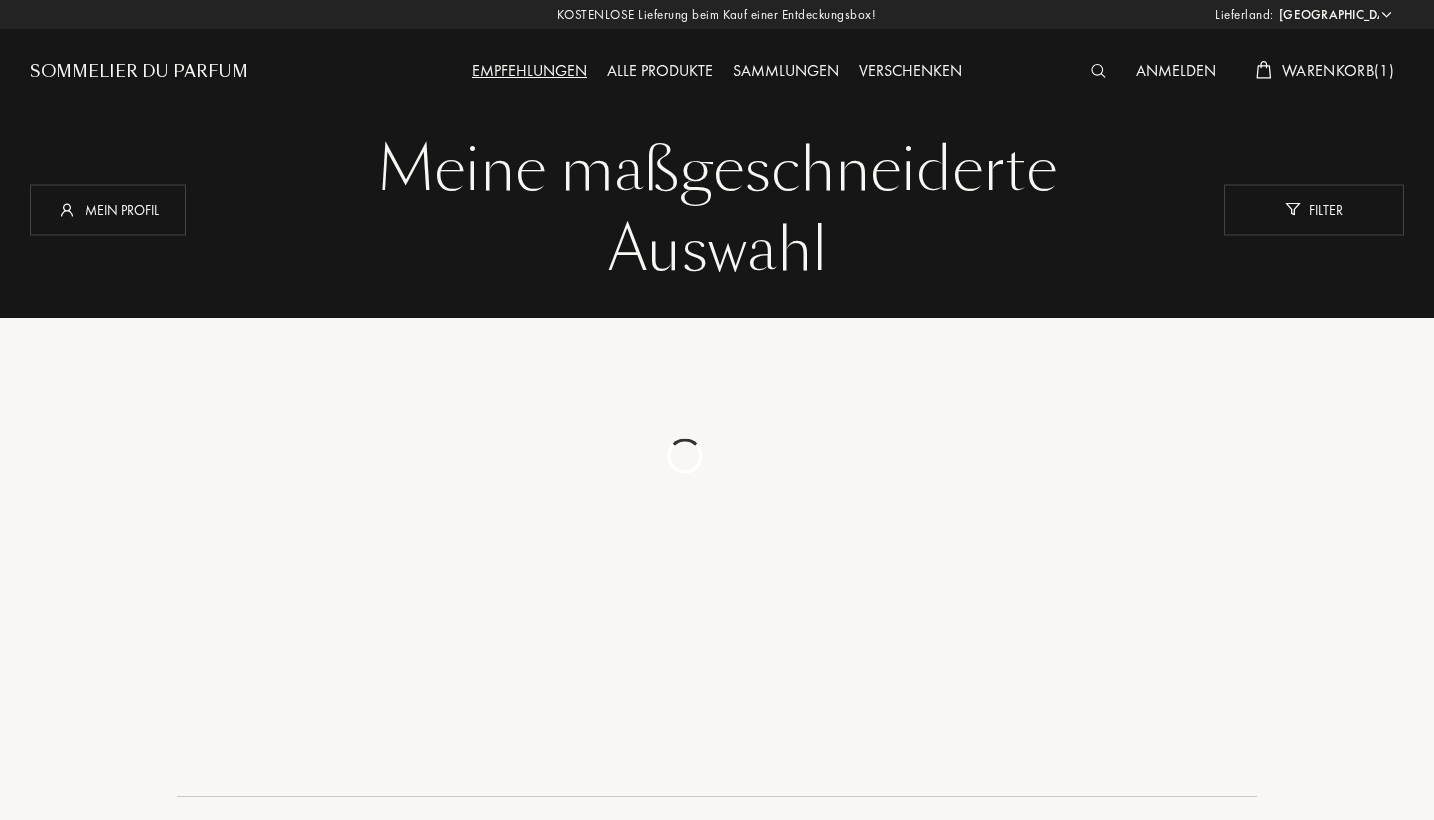 select on "DE" 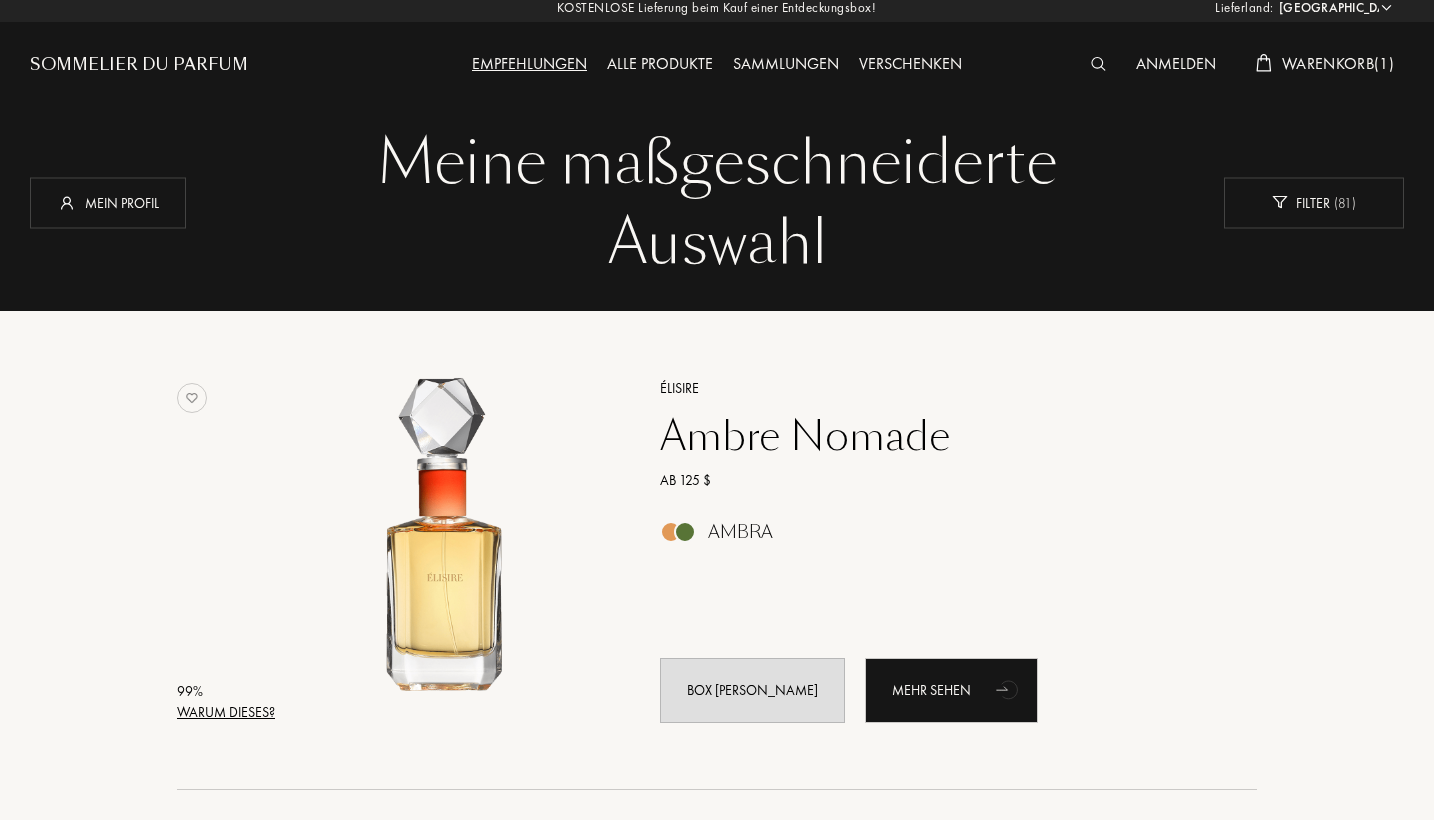 scroll, scrollTop: 0, scrollLeft: 0, axis: both 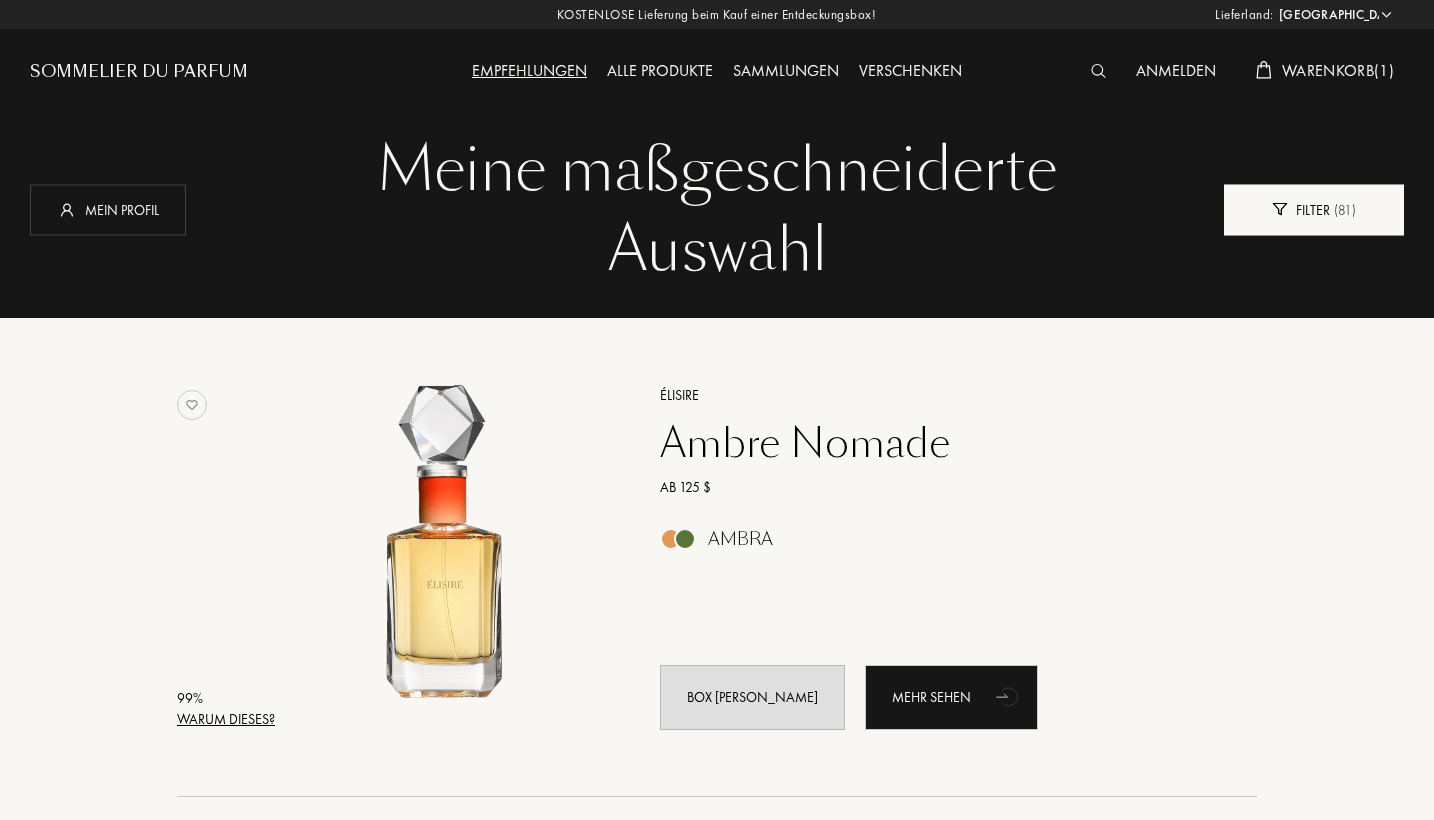 click on "Filter ( 81 )" at bounding box center [1314, 209] 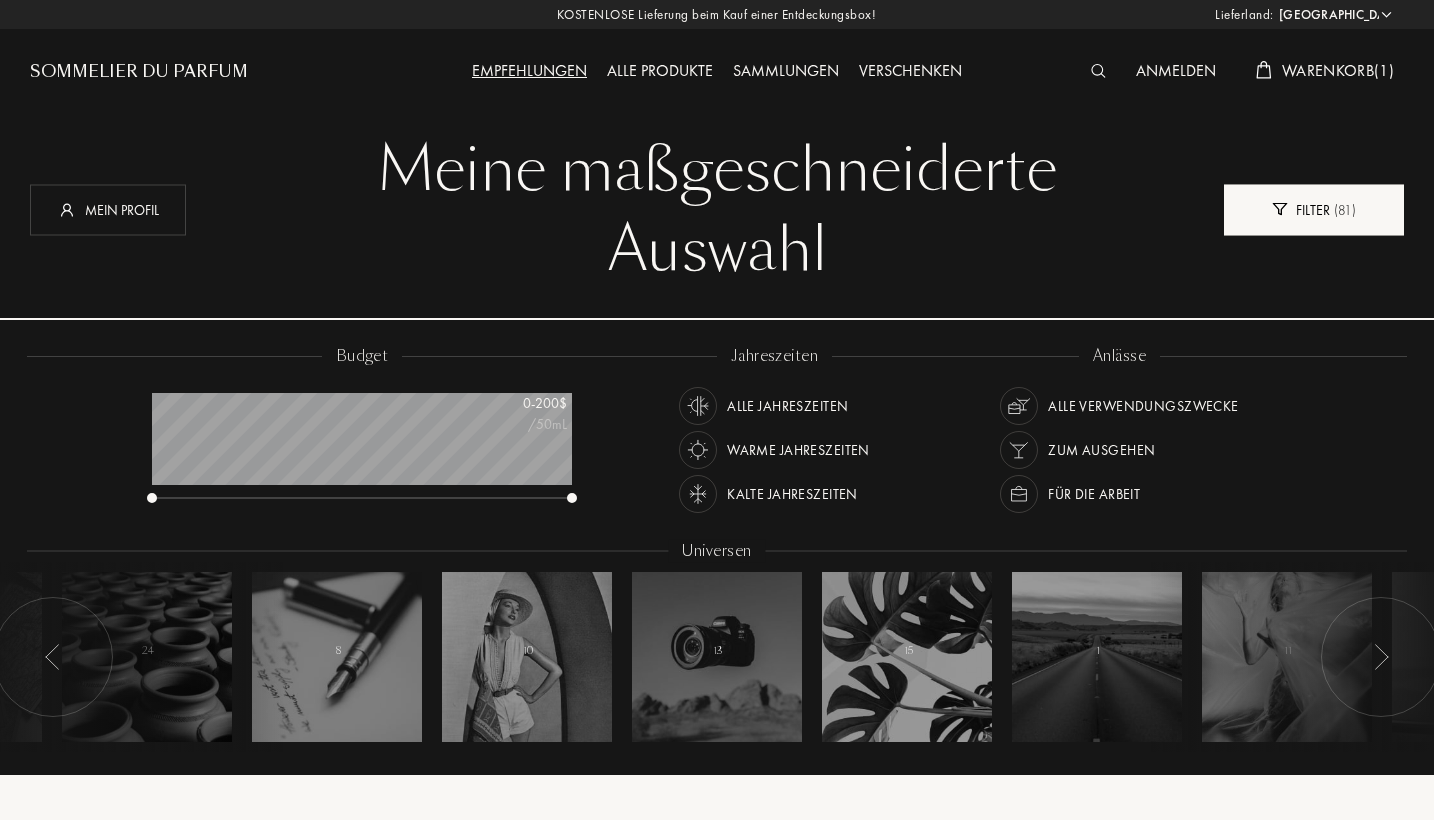 scroll, scrollTop: 999900, scrollLeft: 999580, axis: both 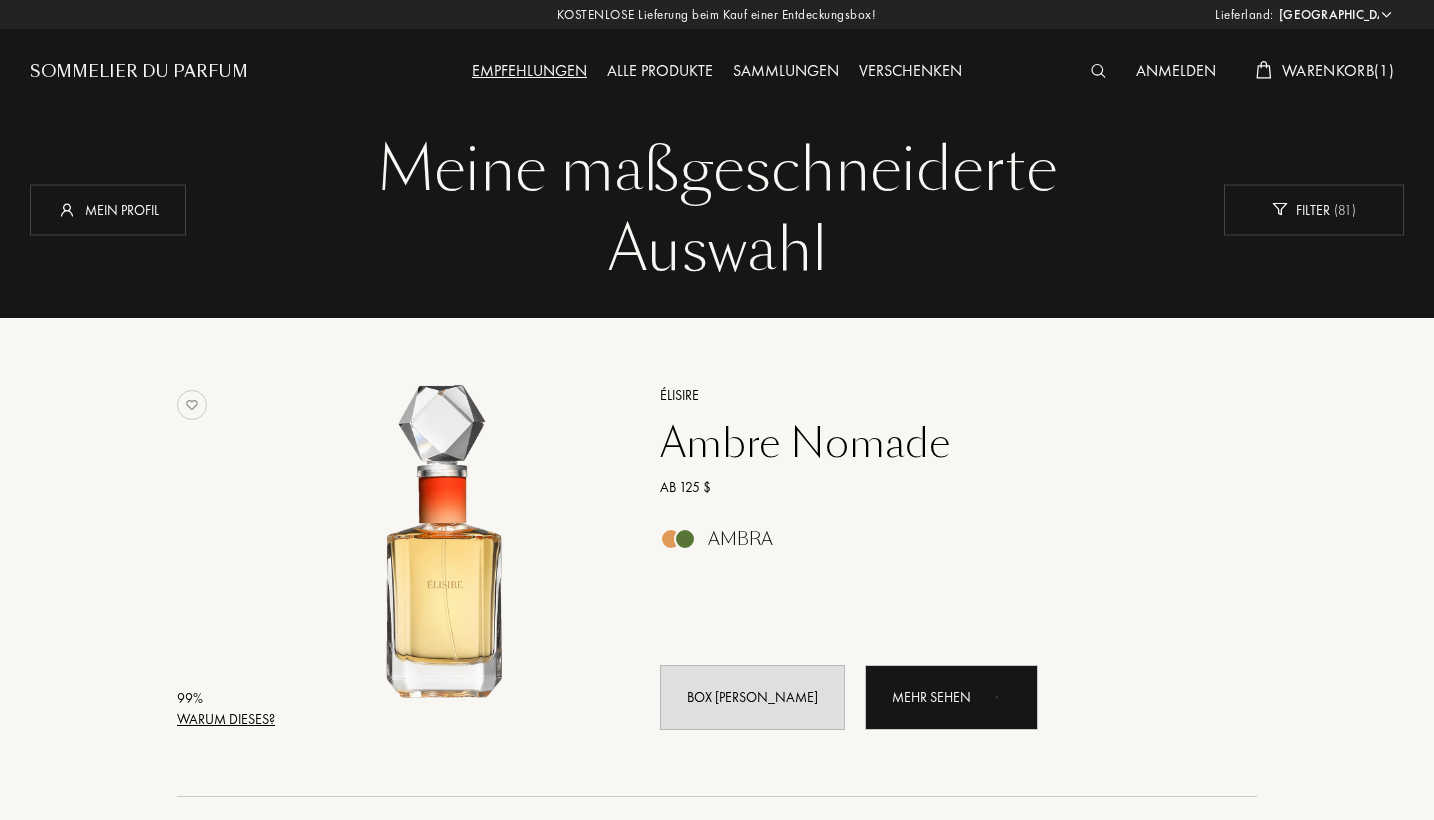 select on "DE" 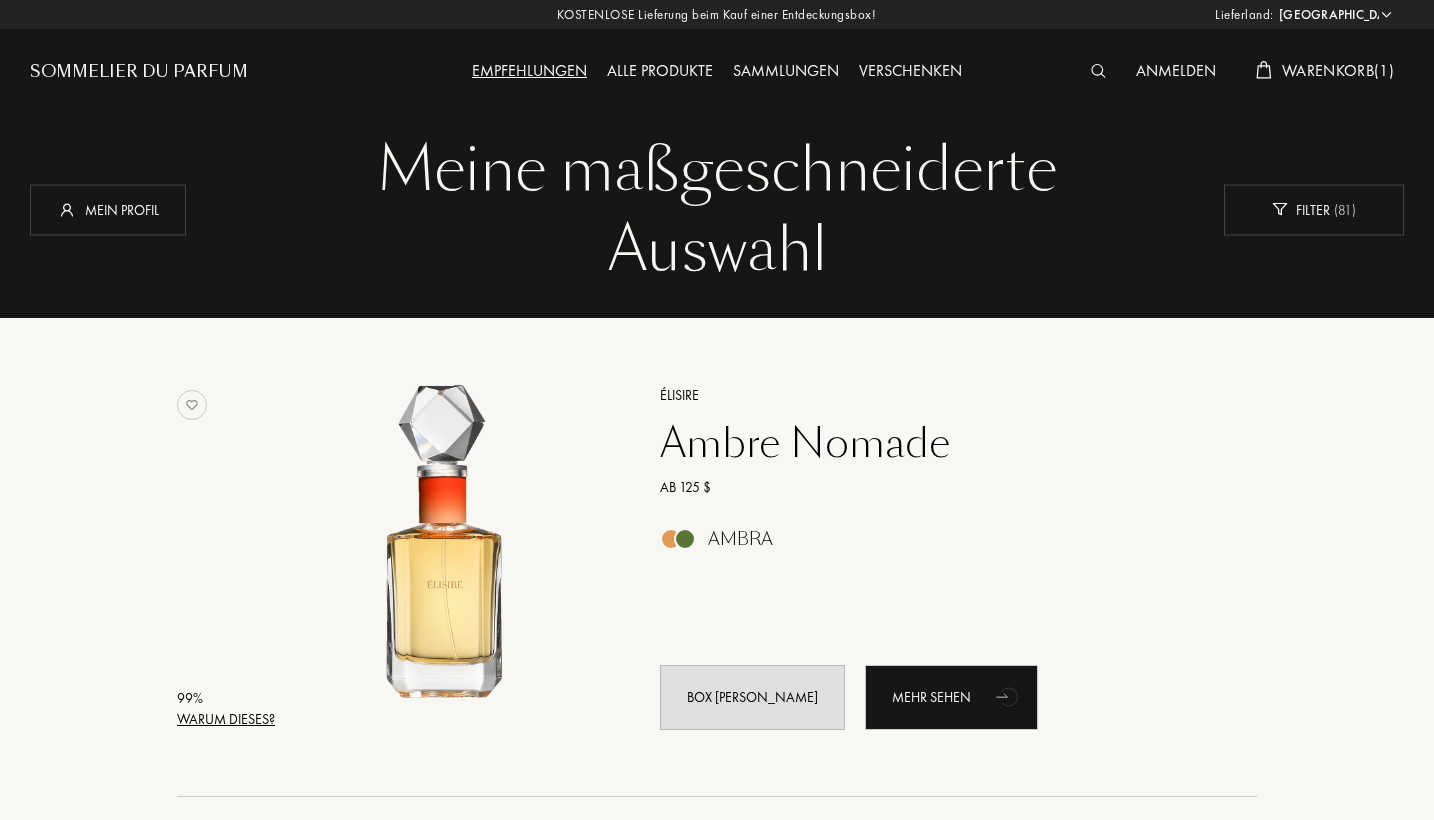 click on "Meine maßgeschneiderte   Auswahl" at bounding box center (317, 154) 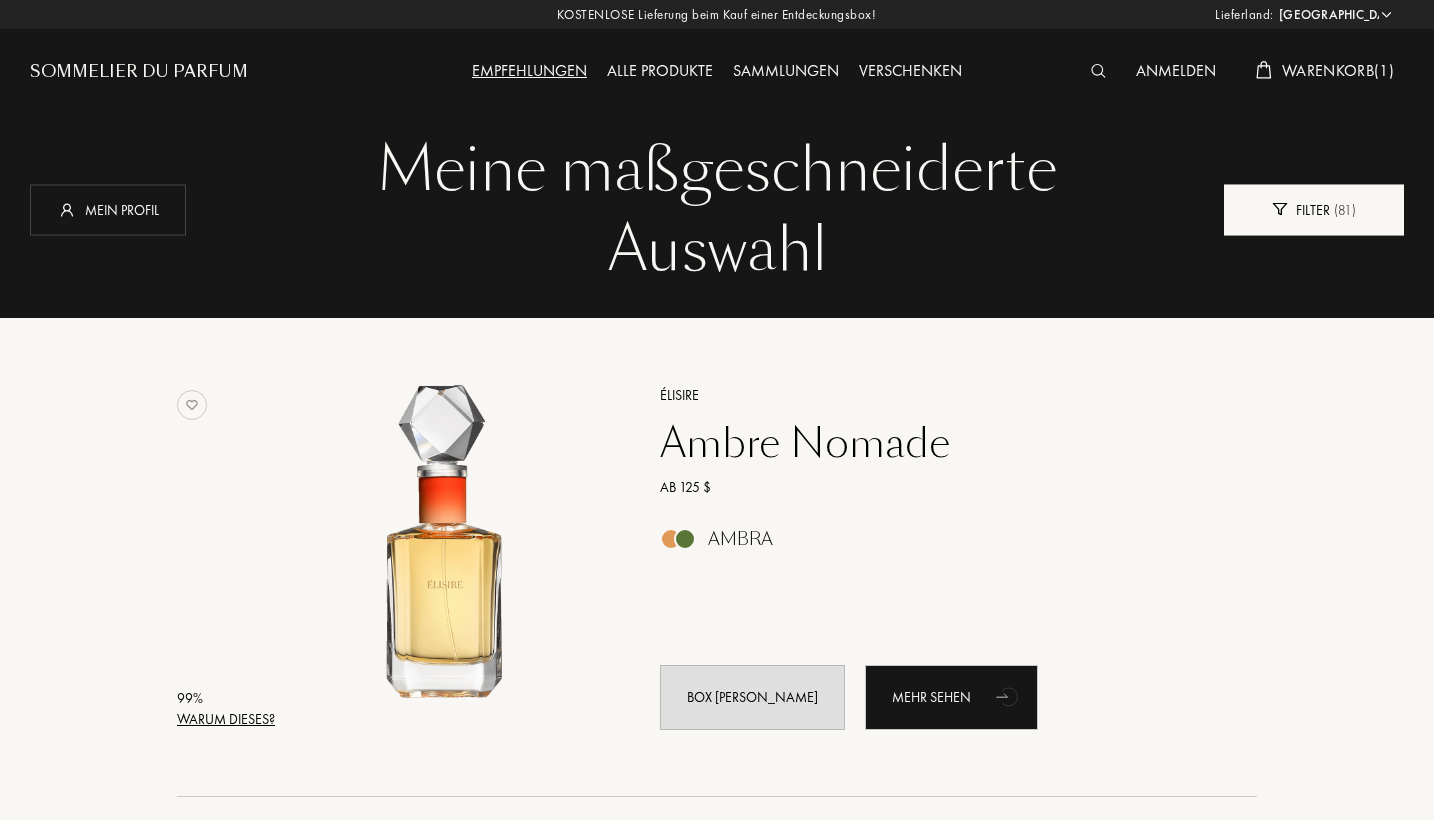 click on "Filter ( 81 )" at bounding box center (1314, 209) 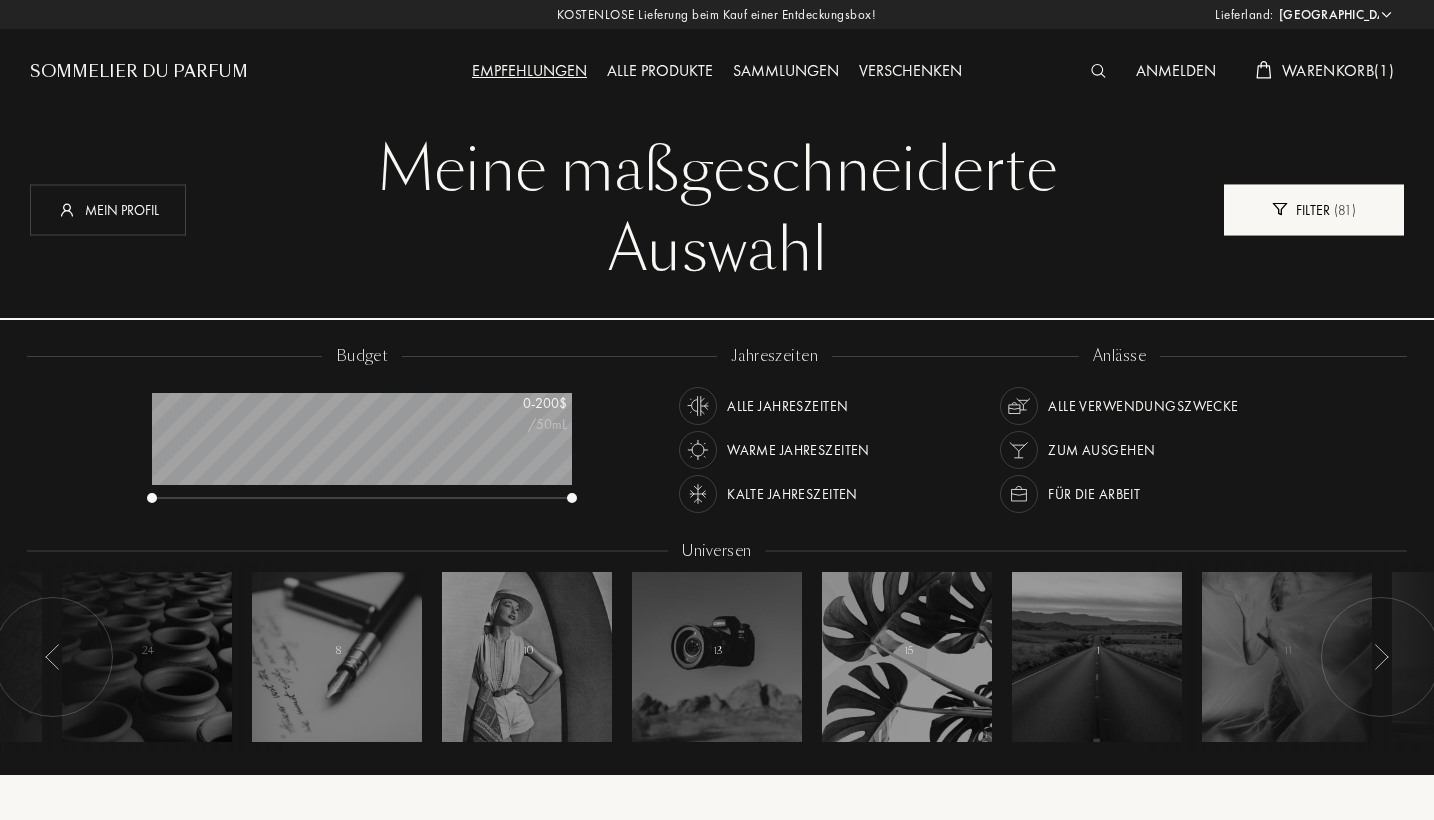 scroll, scrollTop: 999900, scrollLeft: 999580, axis: both 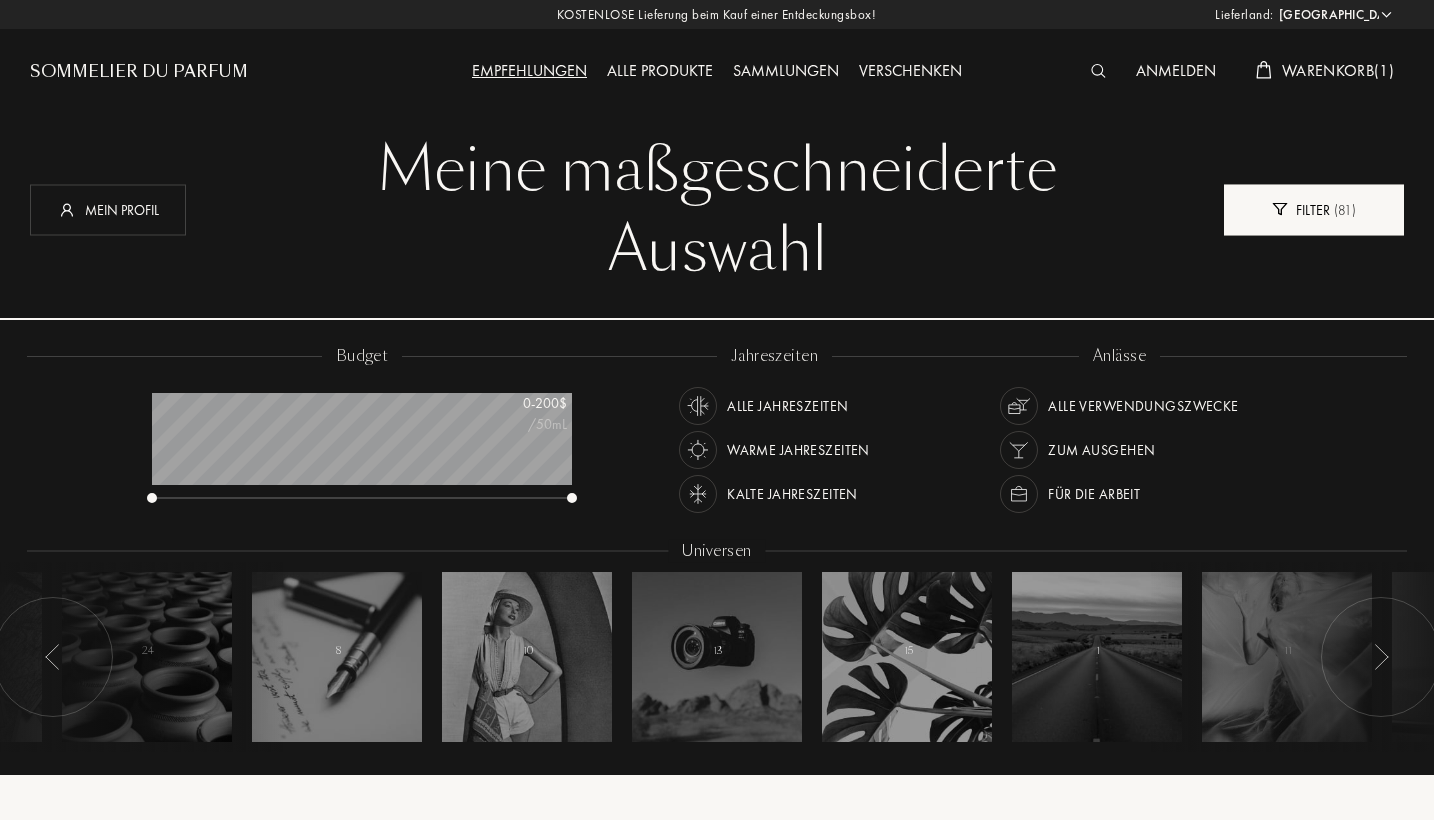 click on "Filter ( 81 )" at bounding box center (1314, 209) 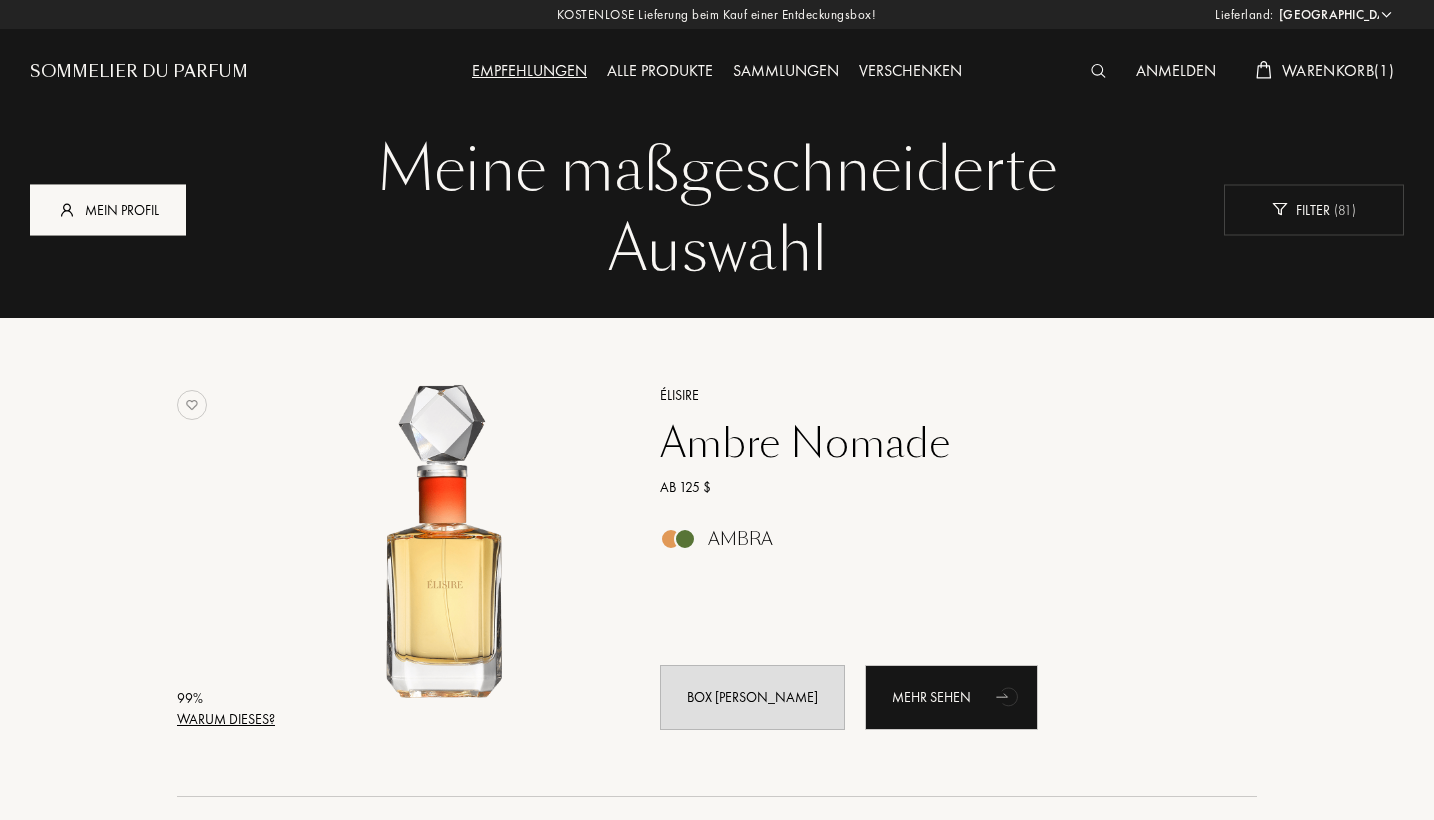 click on "Mein Profil" at bounding box center (108, 209) 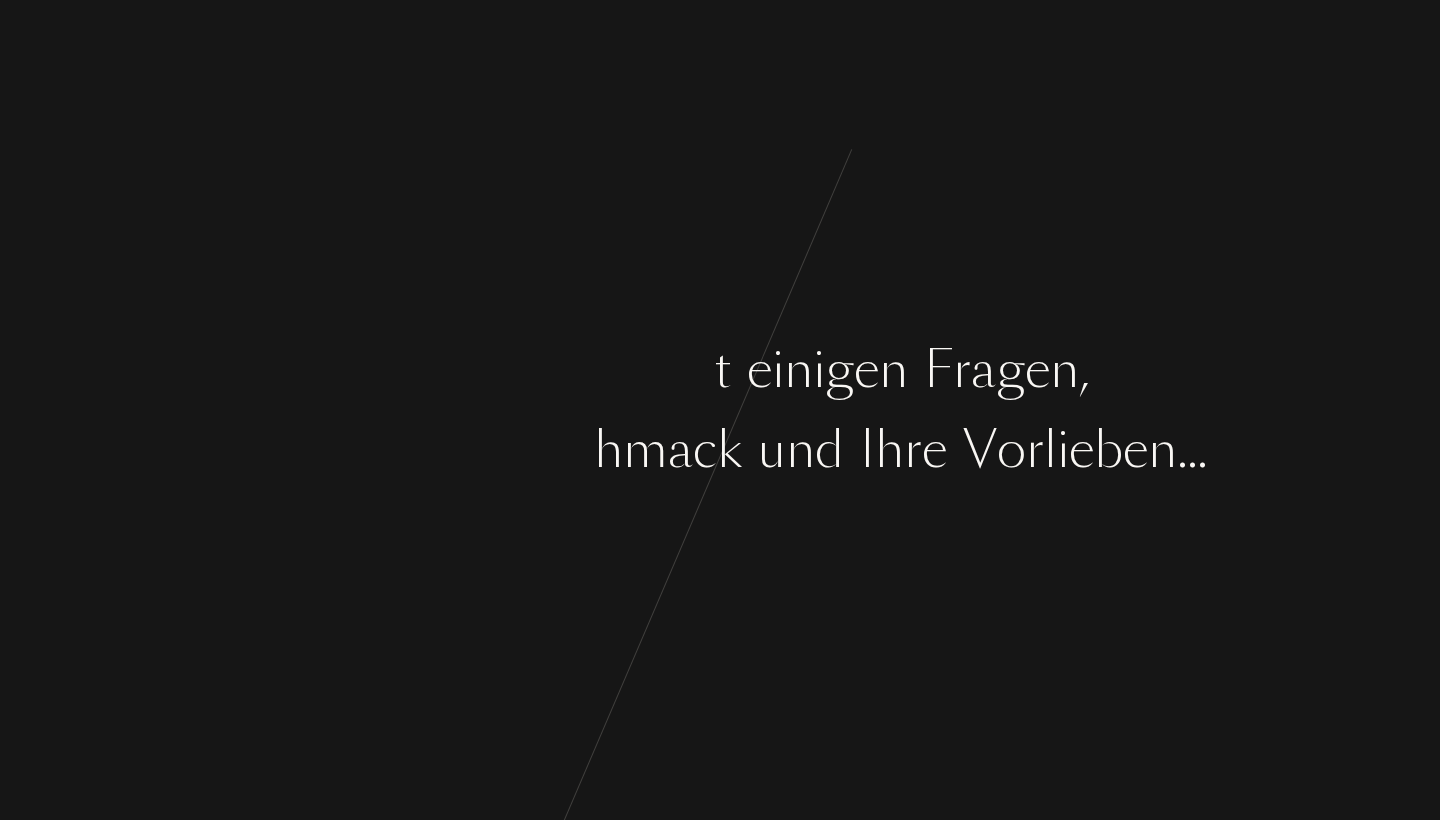 scroll, scrollTop: 0, scrollLeft: 0, axis: both 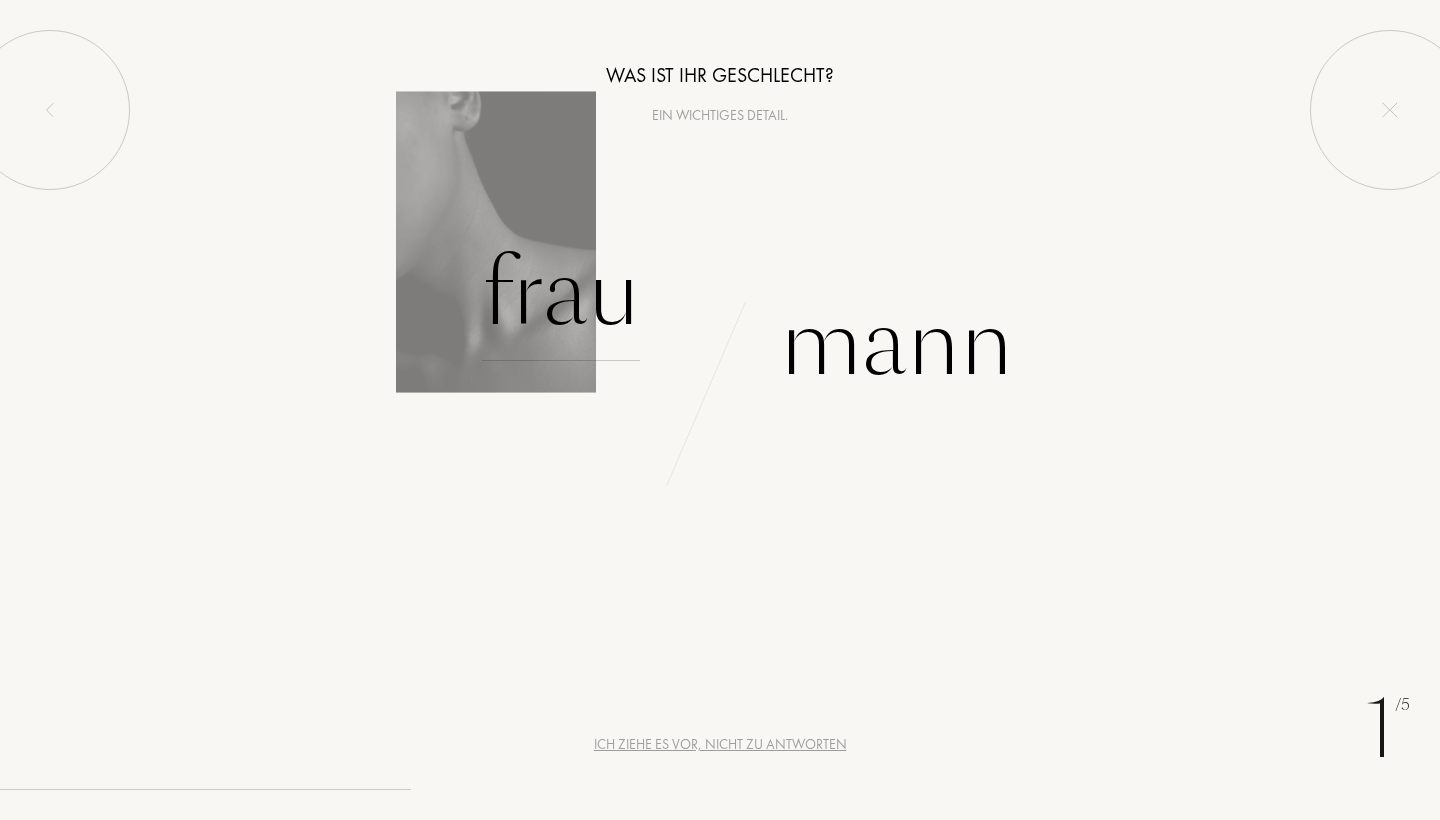 click on "Frau" at bounding box center [561, 293] 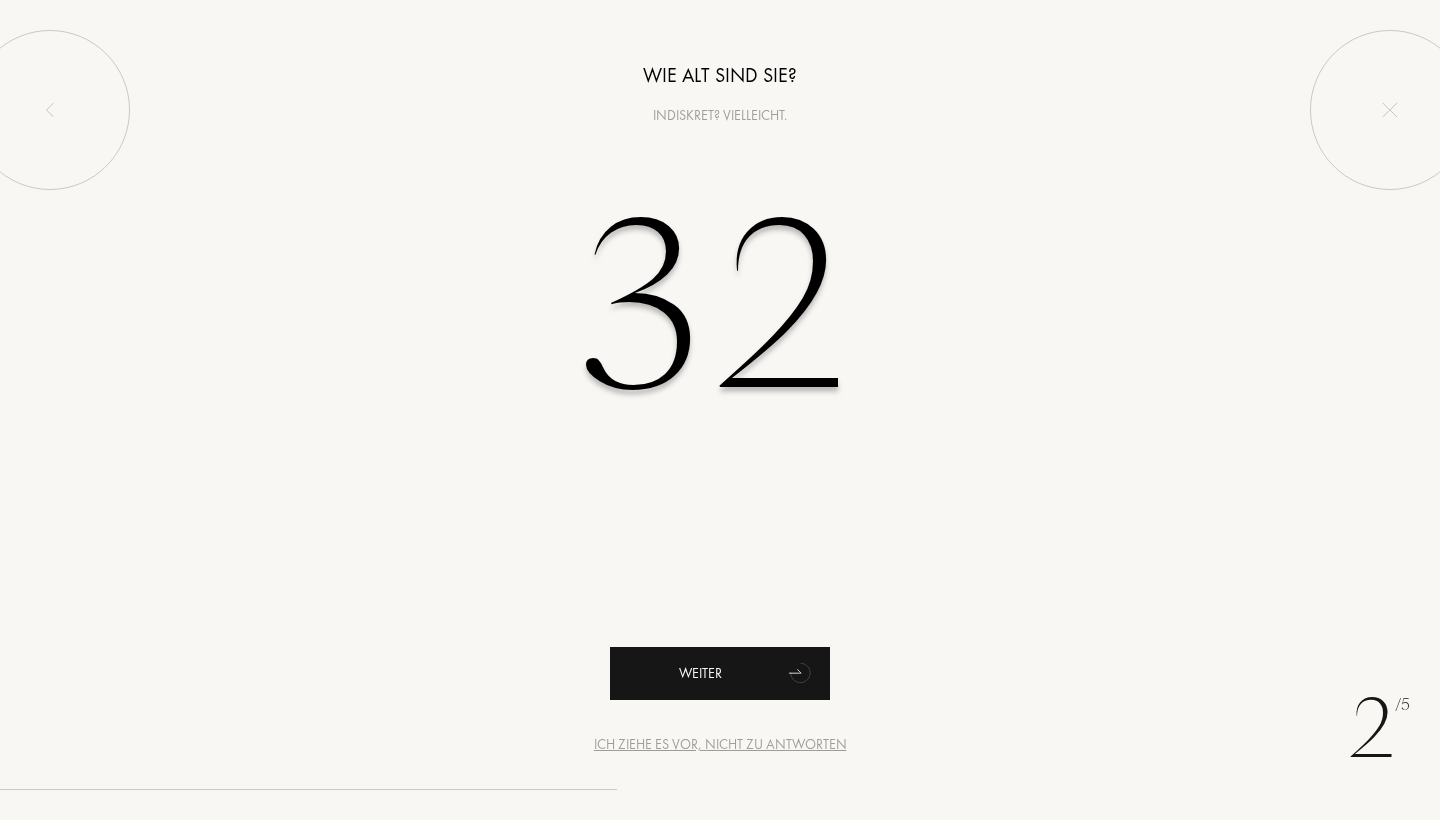 type on "32" 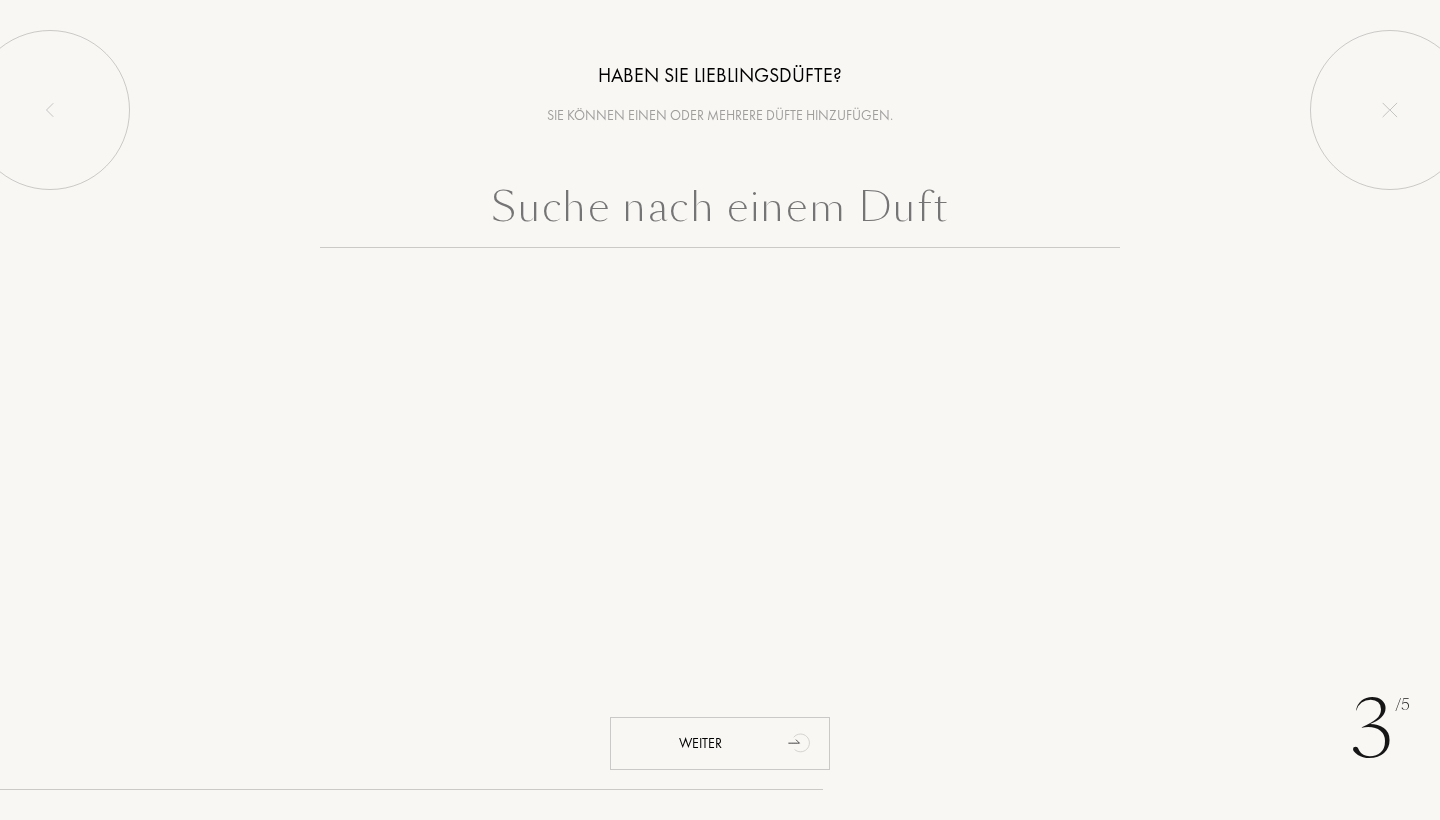 scroll, scrollTop: 0, scrollLeft: 0, axis: both 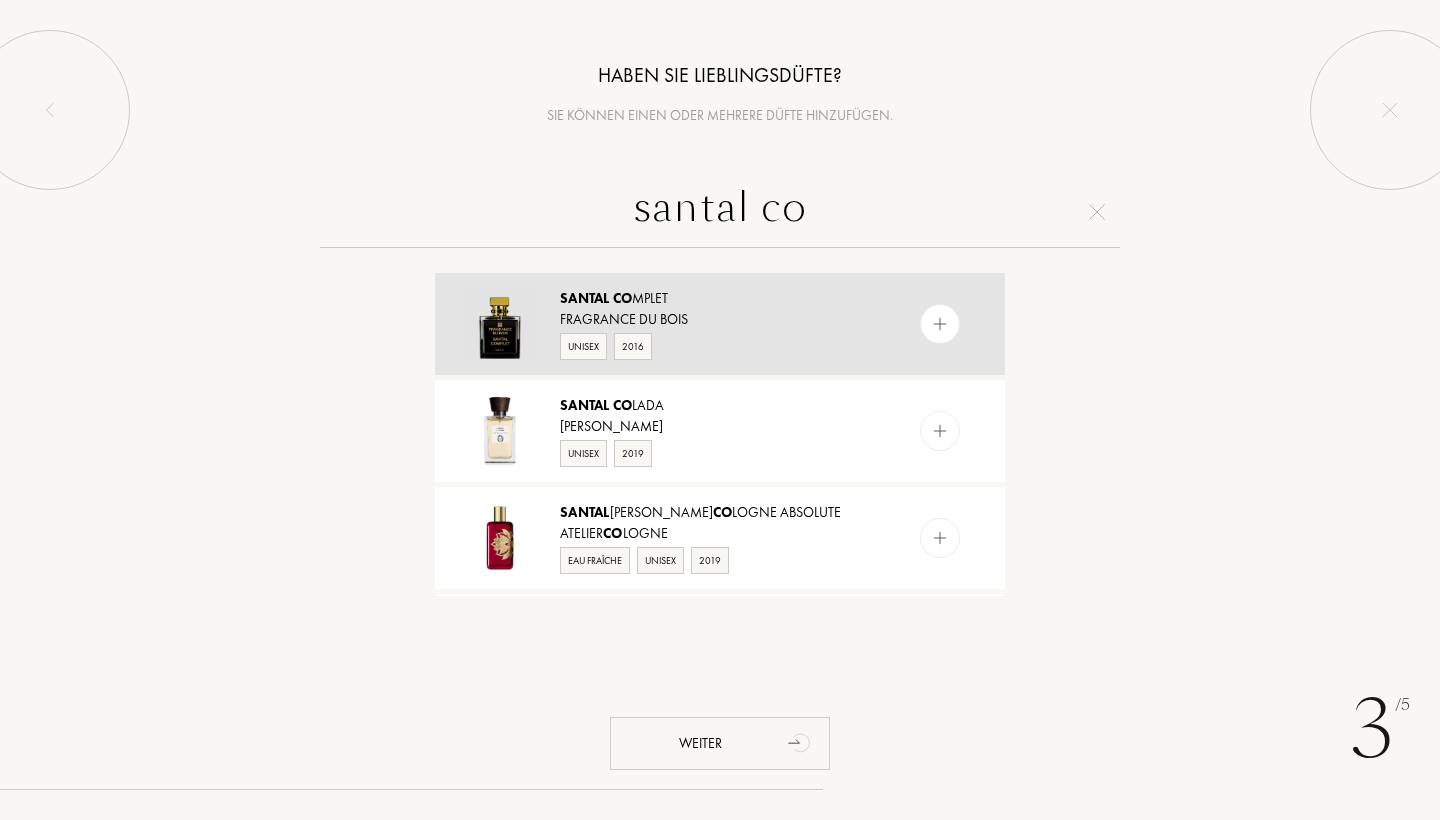 type on "santal co" 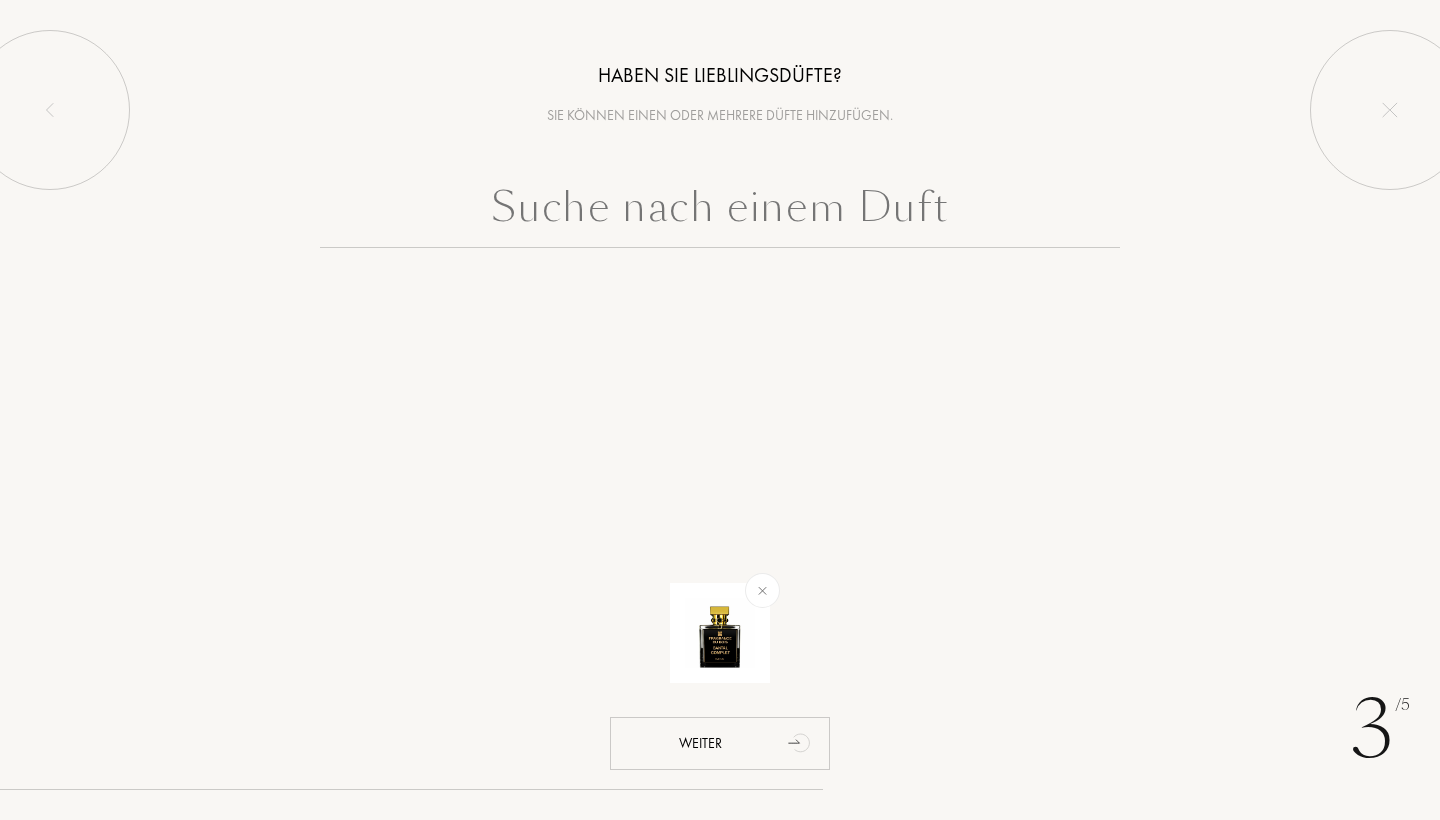 click at bounding box center (720, 212) 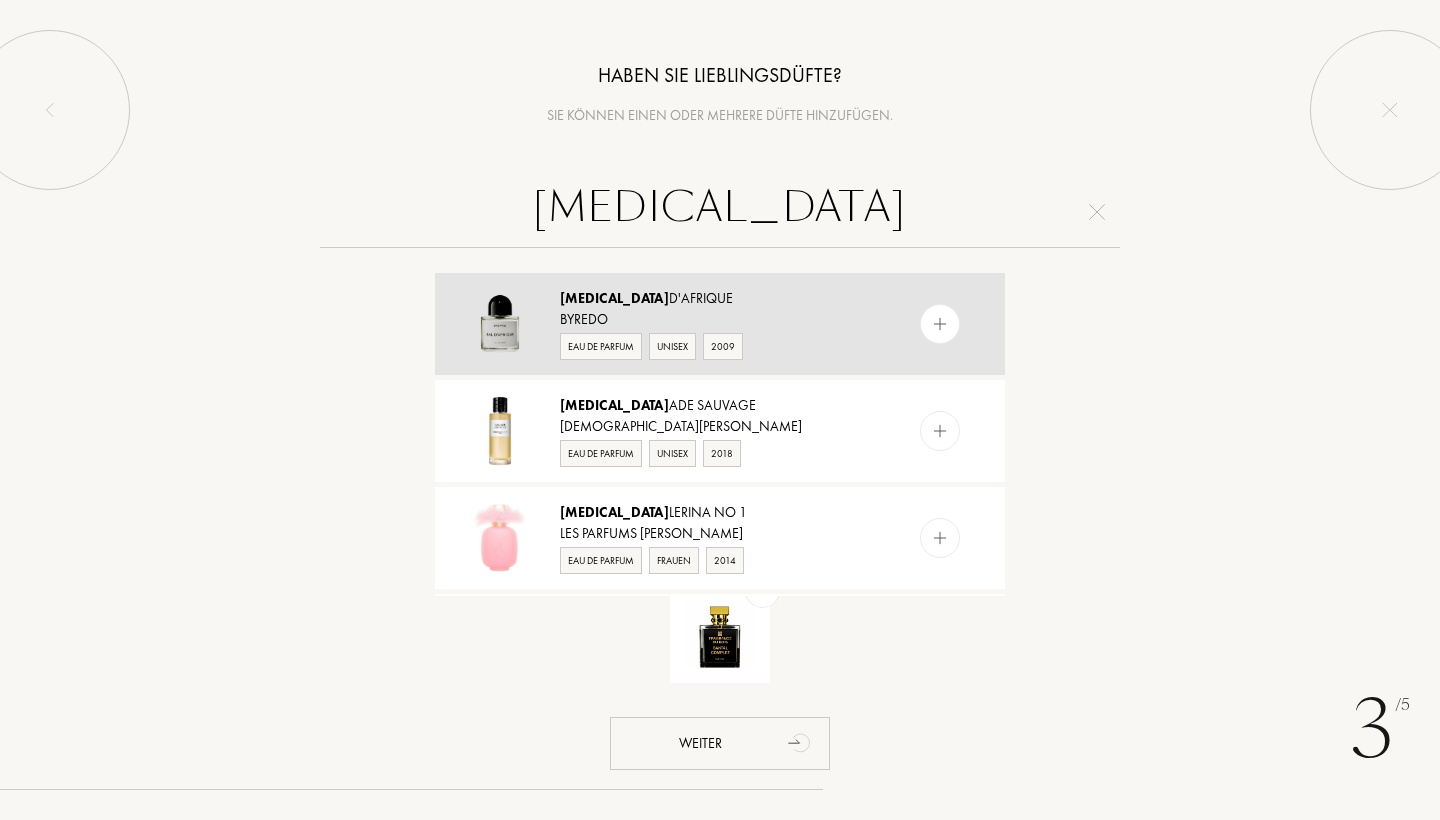 type on "[MEDICAL_DATA]" 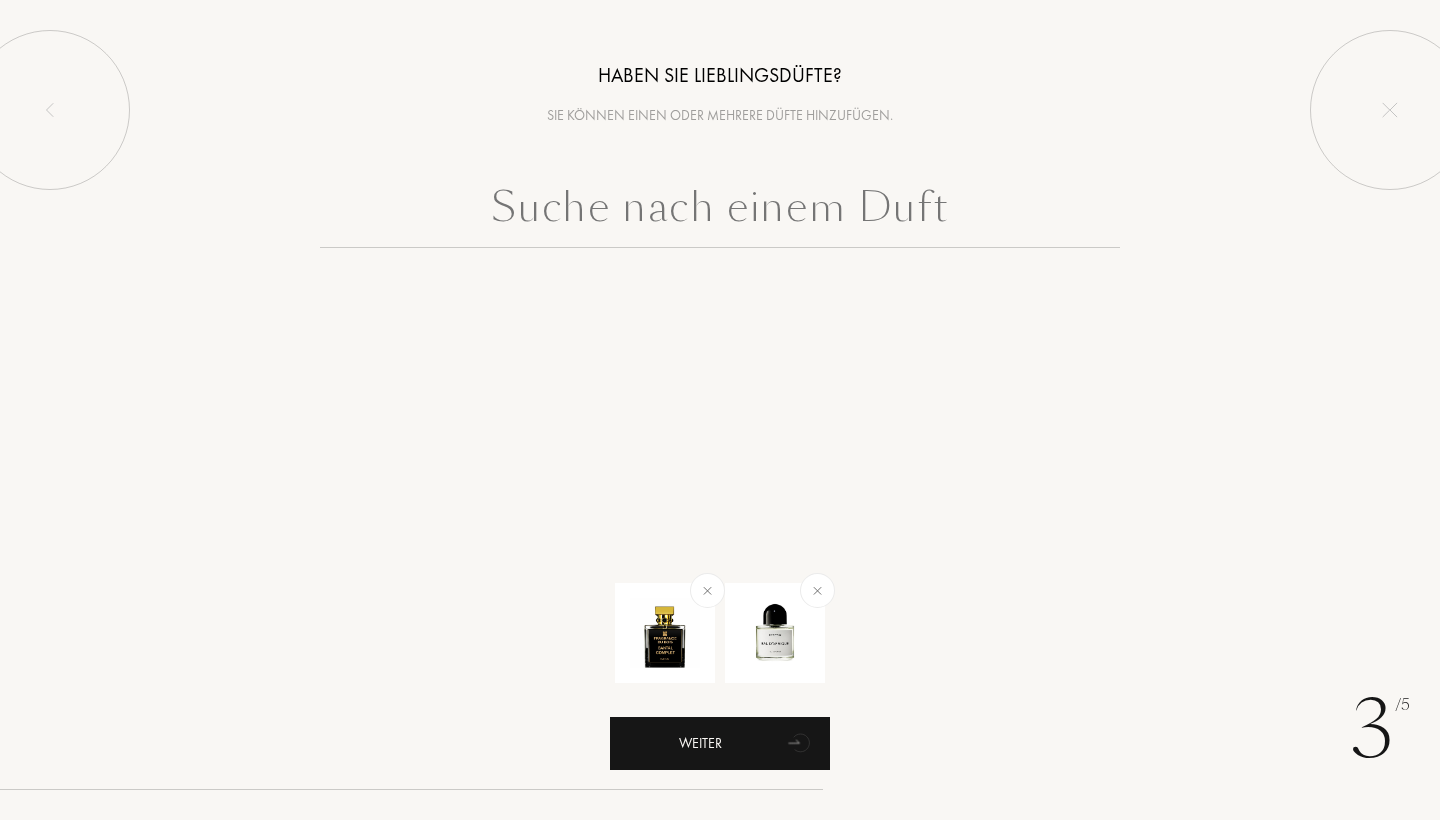 click on "Weiter" at bounding box center [720, 743] 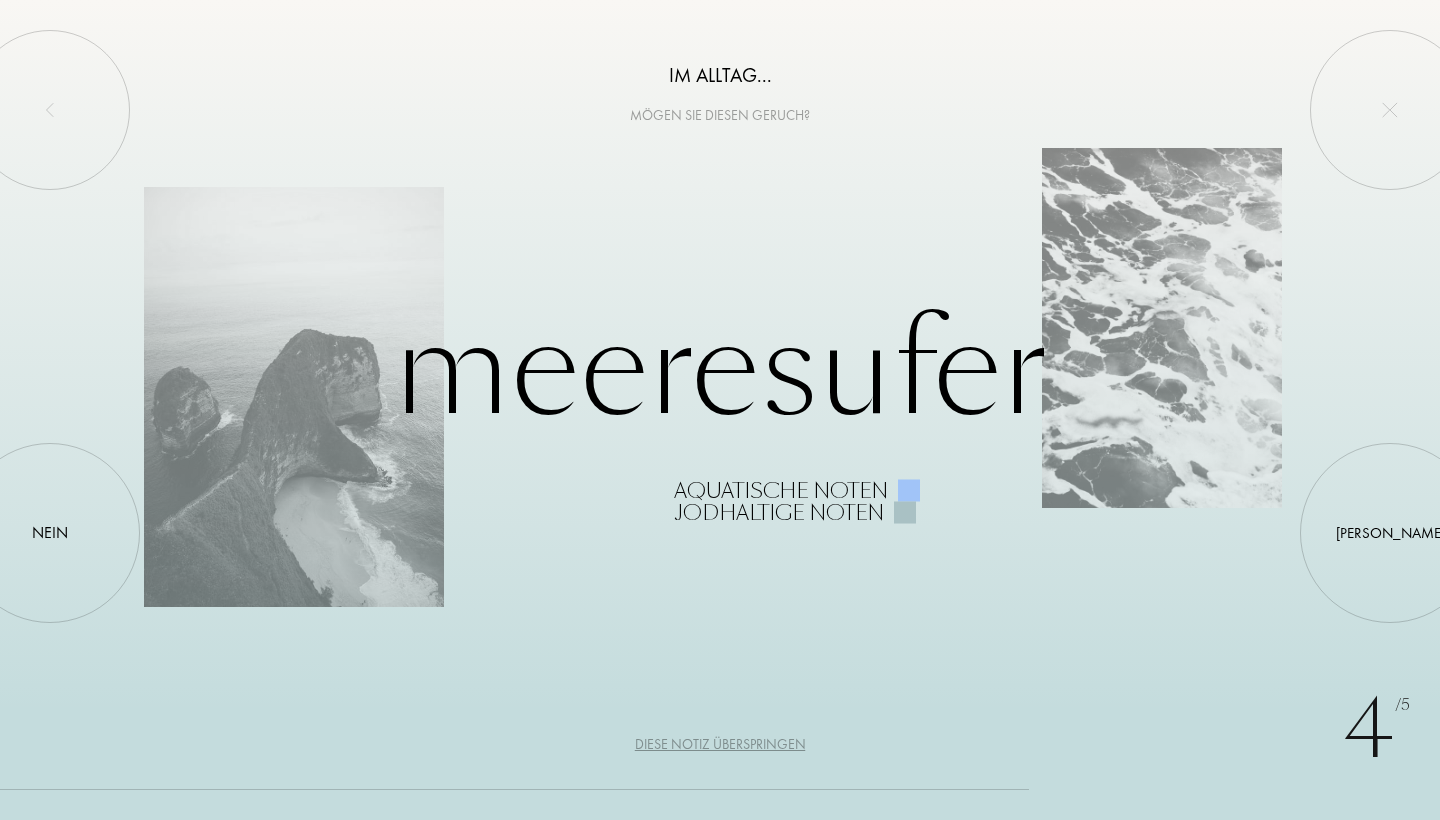 click on "Meeresufer Aquatische Noten Jodhaltige Noten" at bounding box center [720, 410] 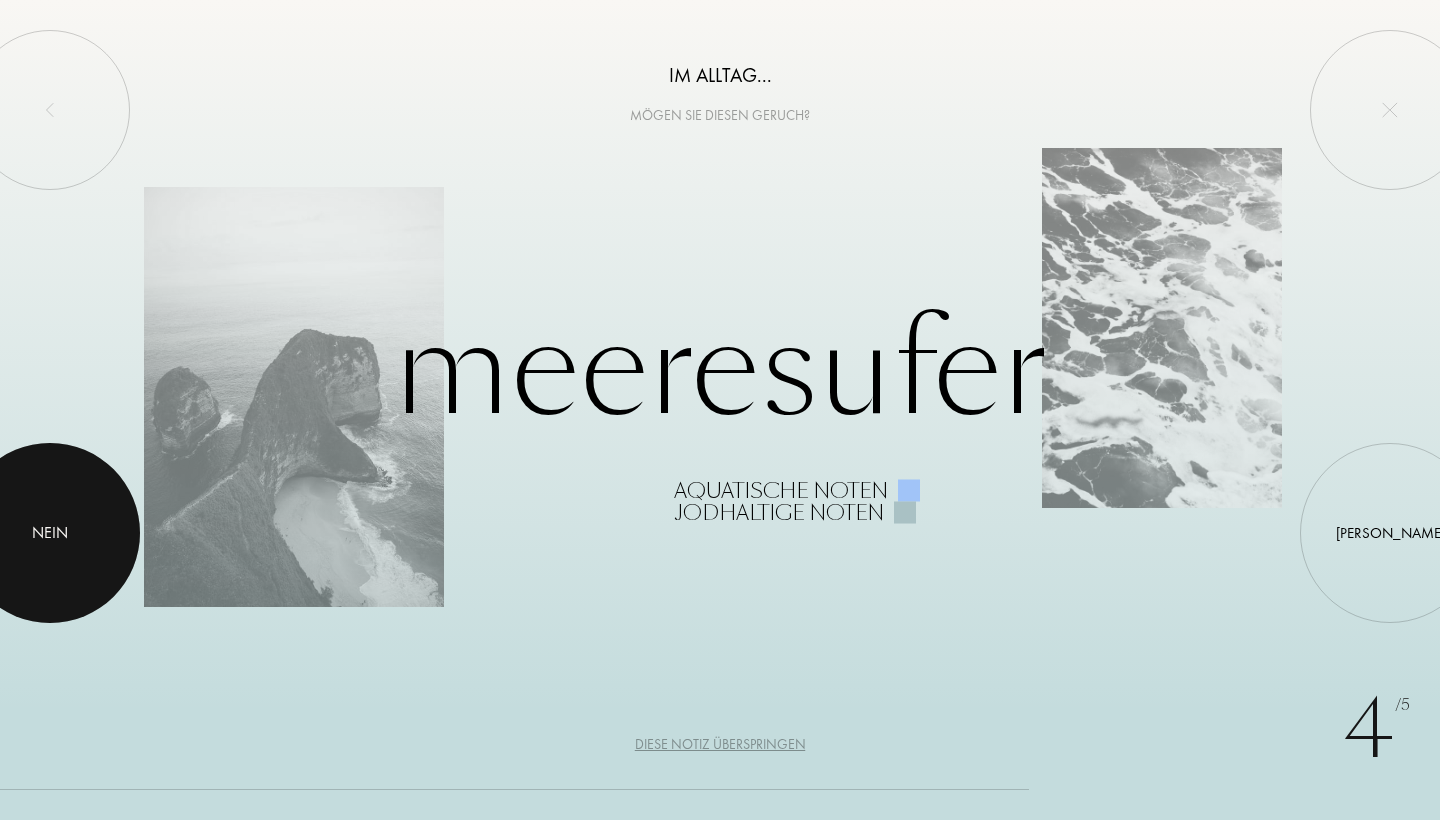 click at bounding box center [50, 533] 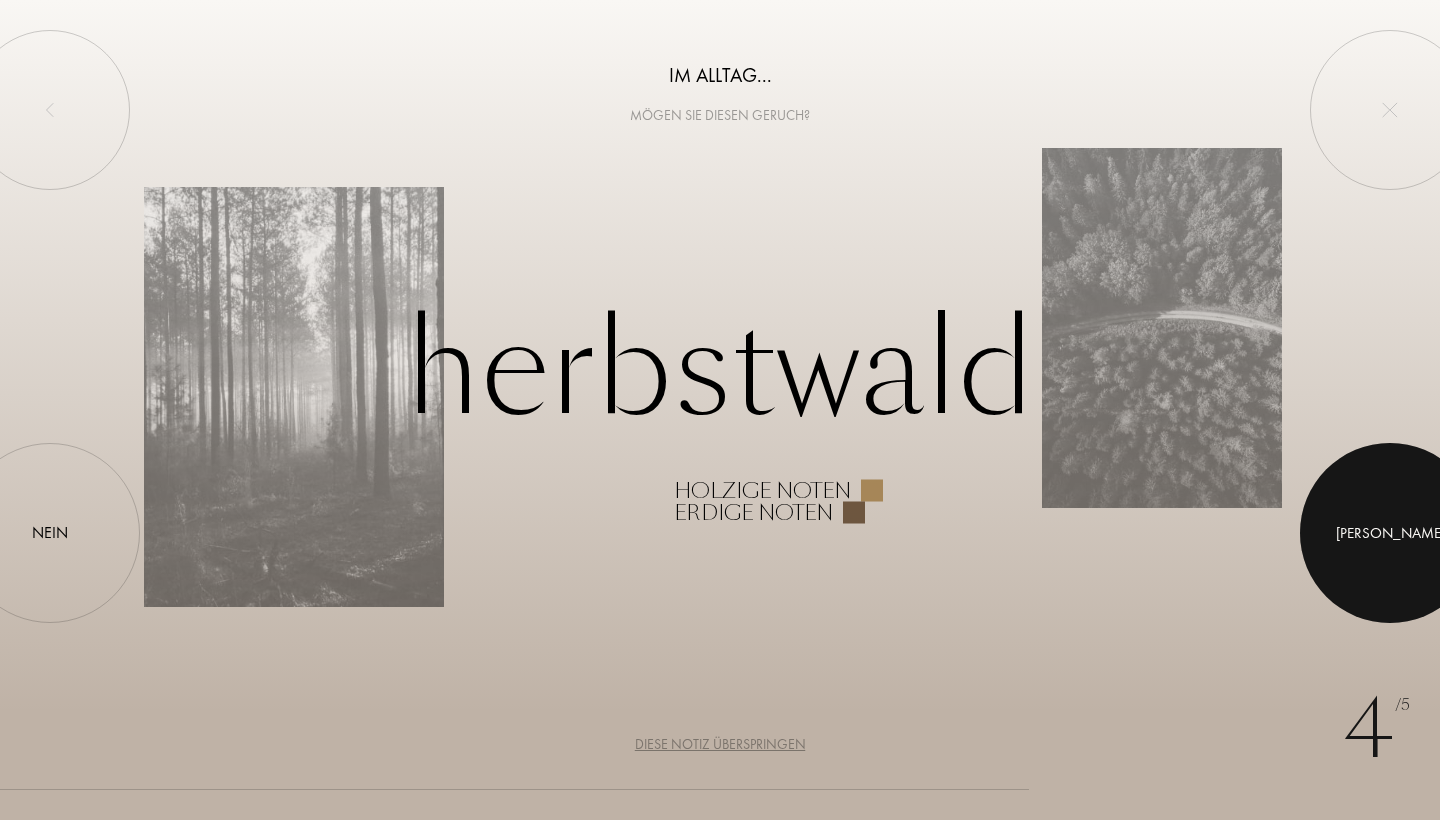 click at bounding box center [1390, 533] 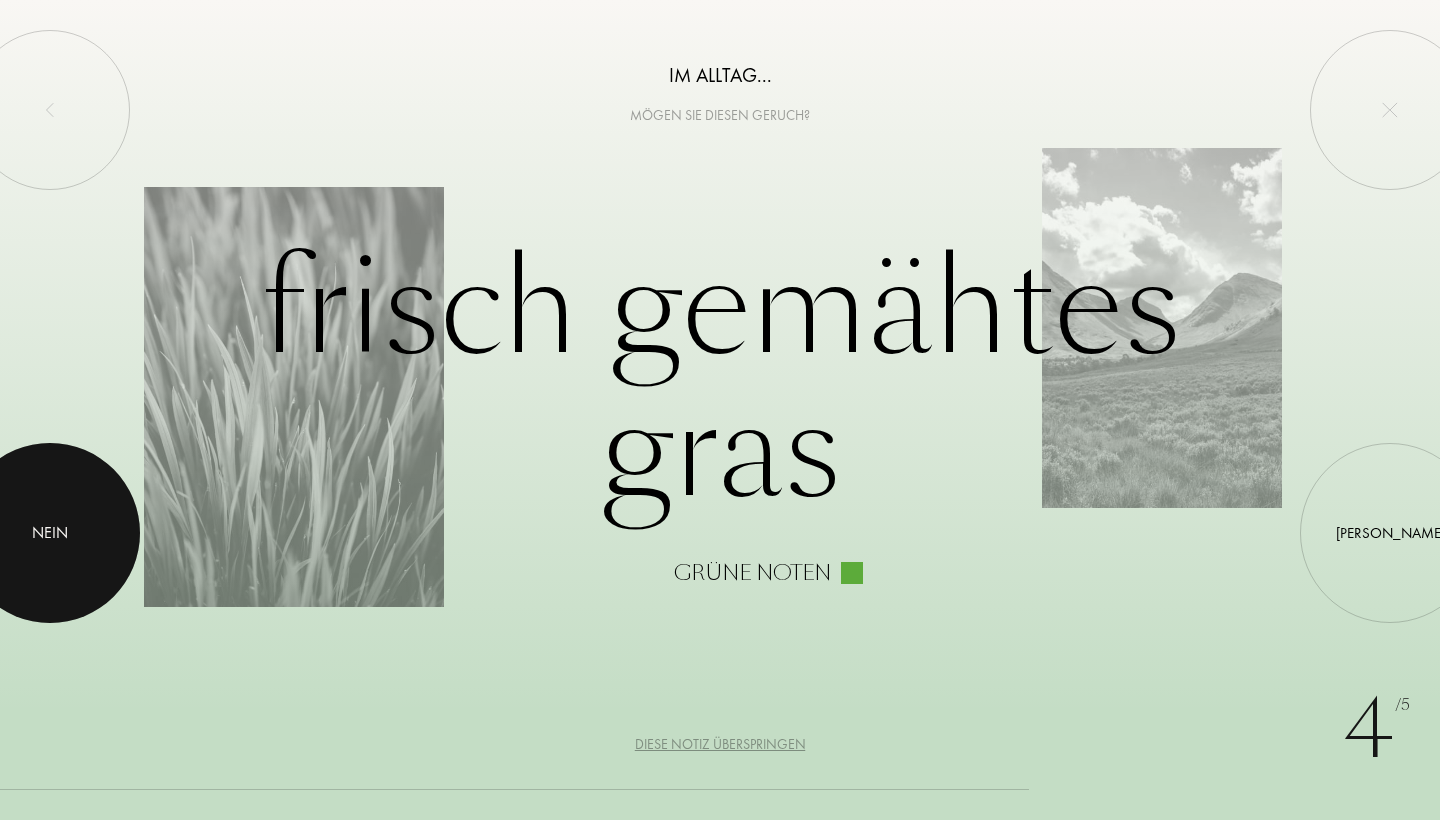 click on "Nein" at bounding box center (50, 533) 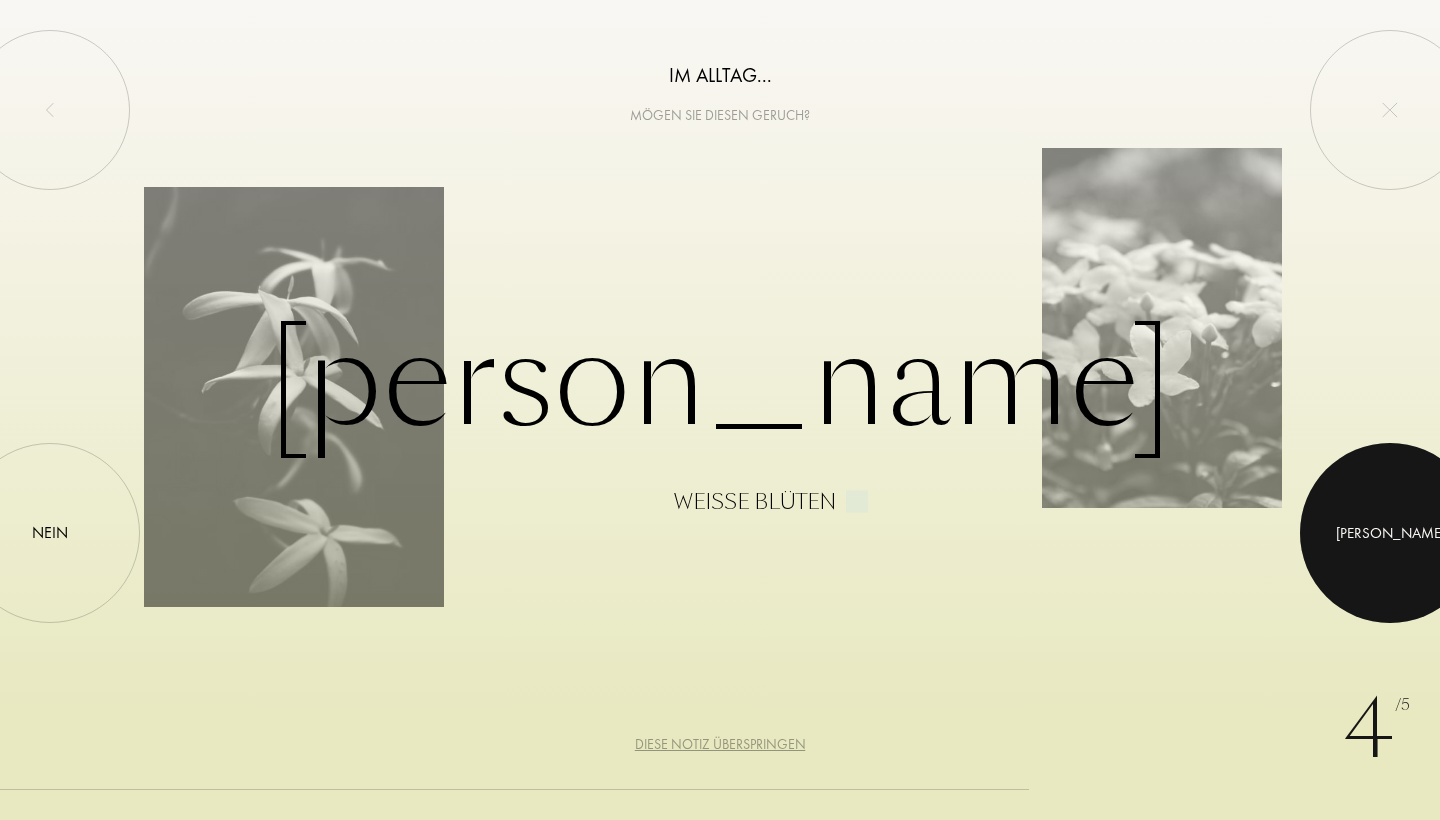 click at bounding box center (1390, 533) 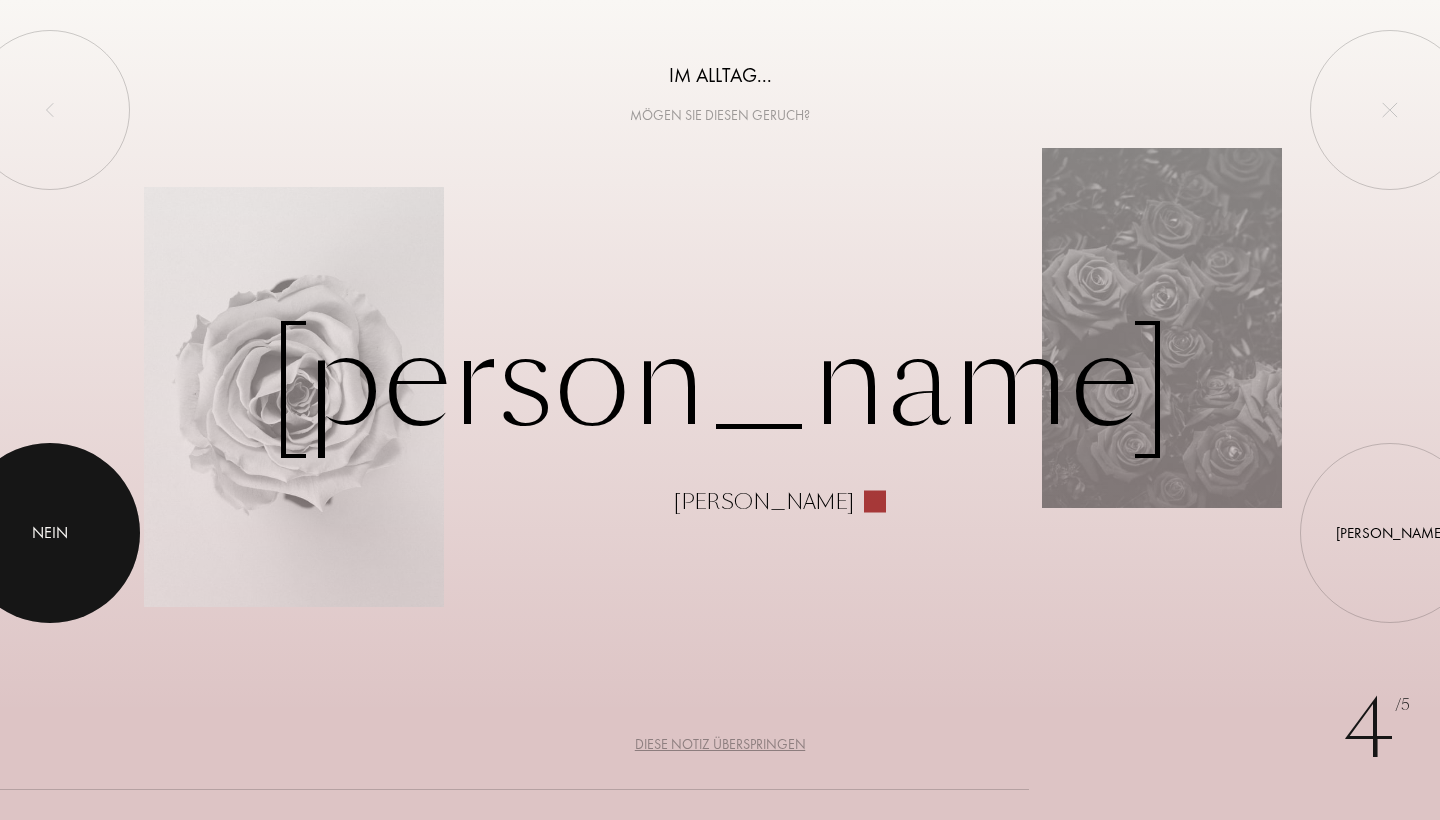 click at bounding box center [50, 533] 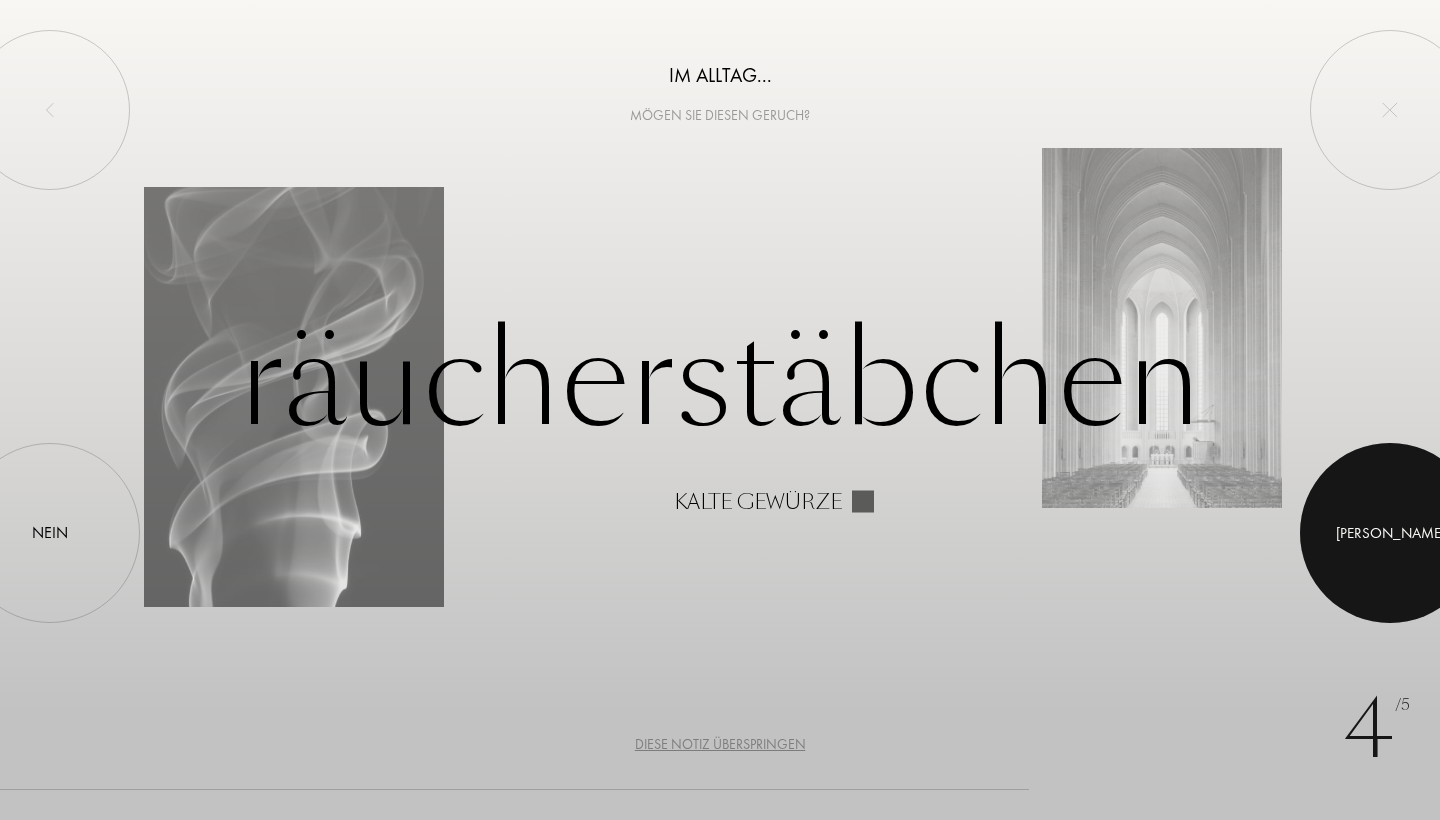 click at bounding box center [1390, 533] 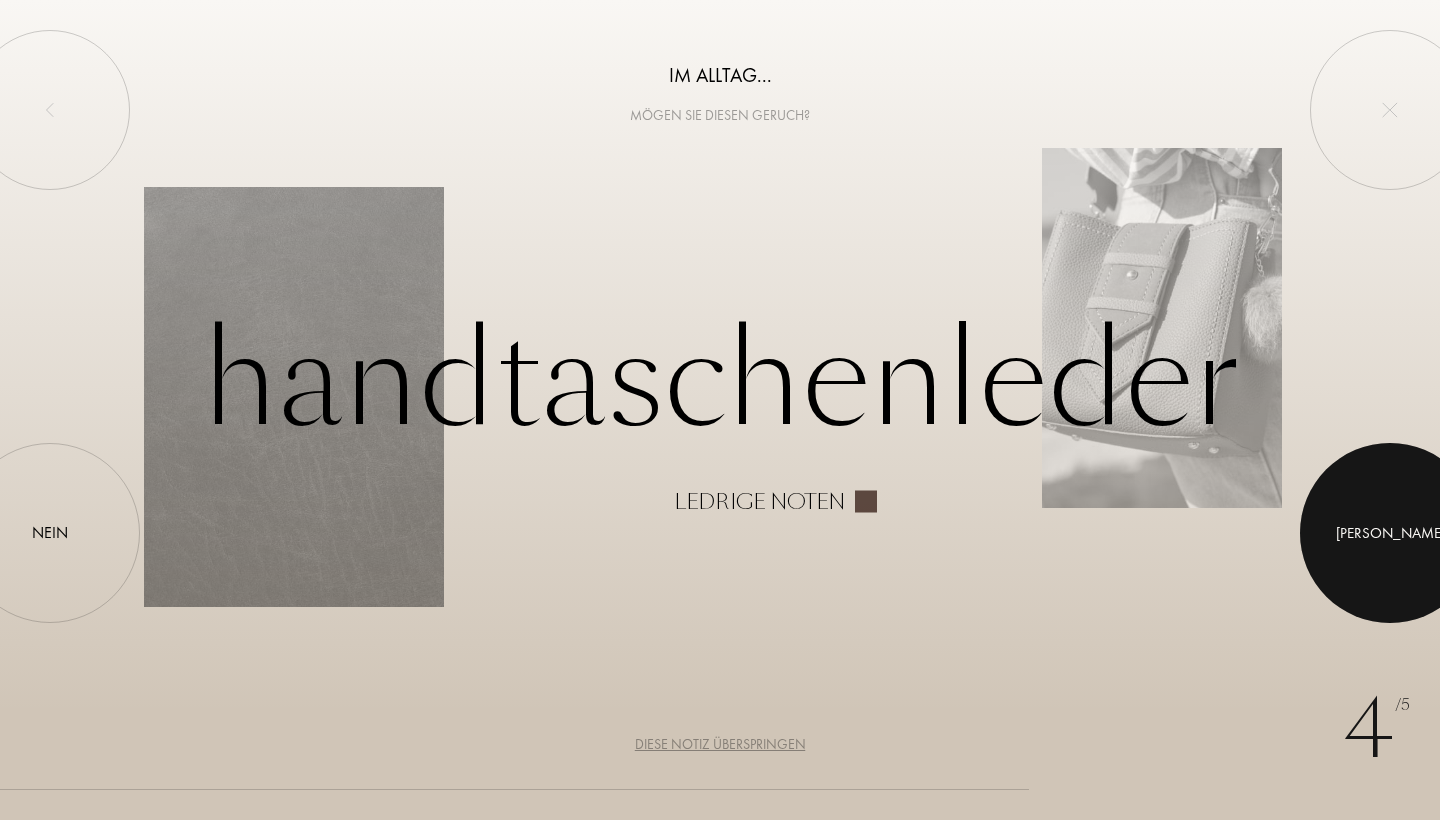 click at bounding box center (1390, 533) 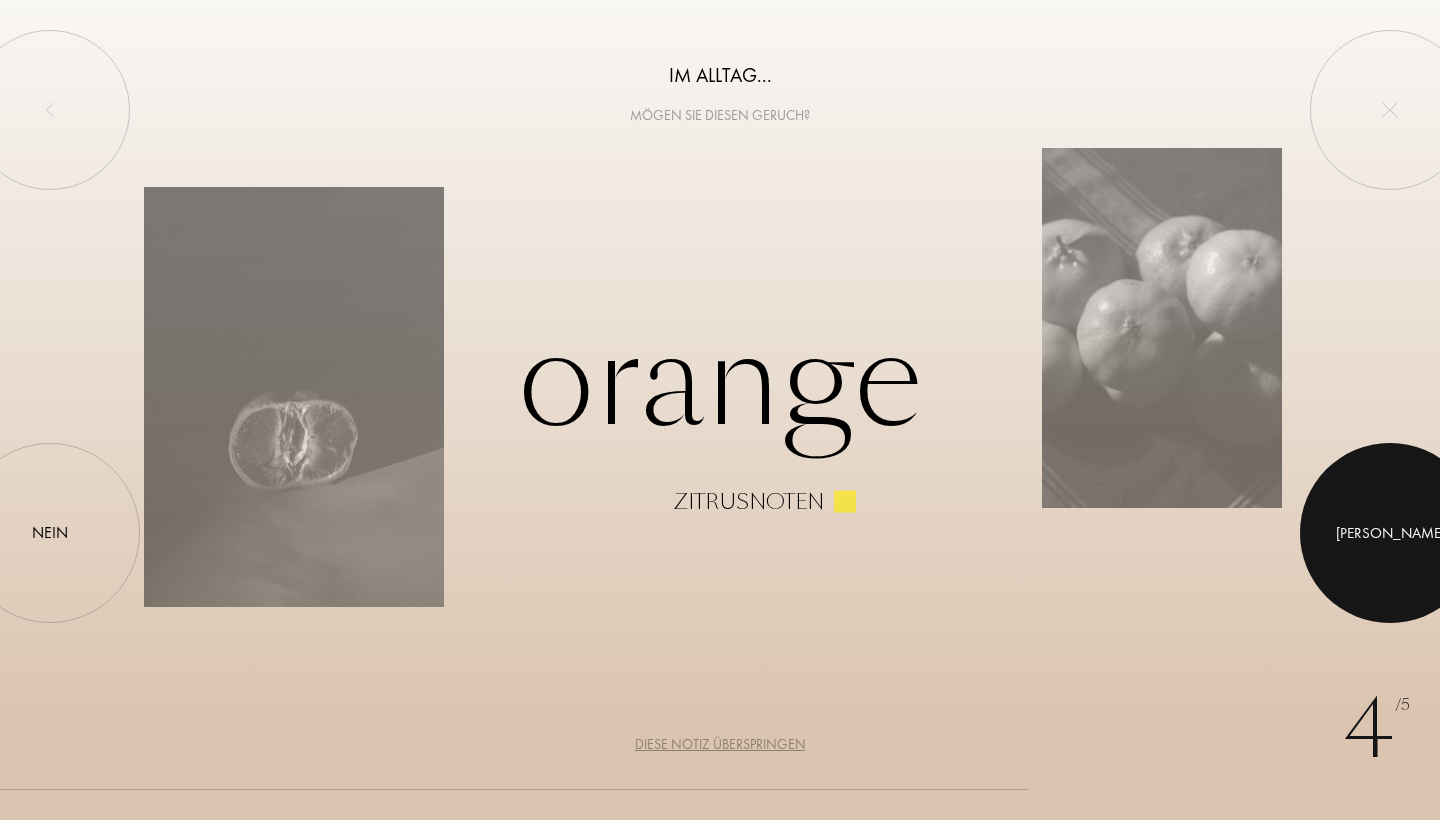 click at bounding box center (1390, 533) 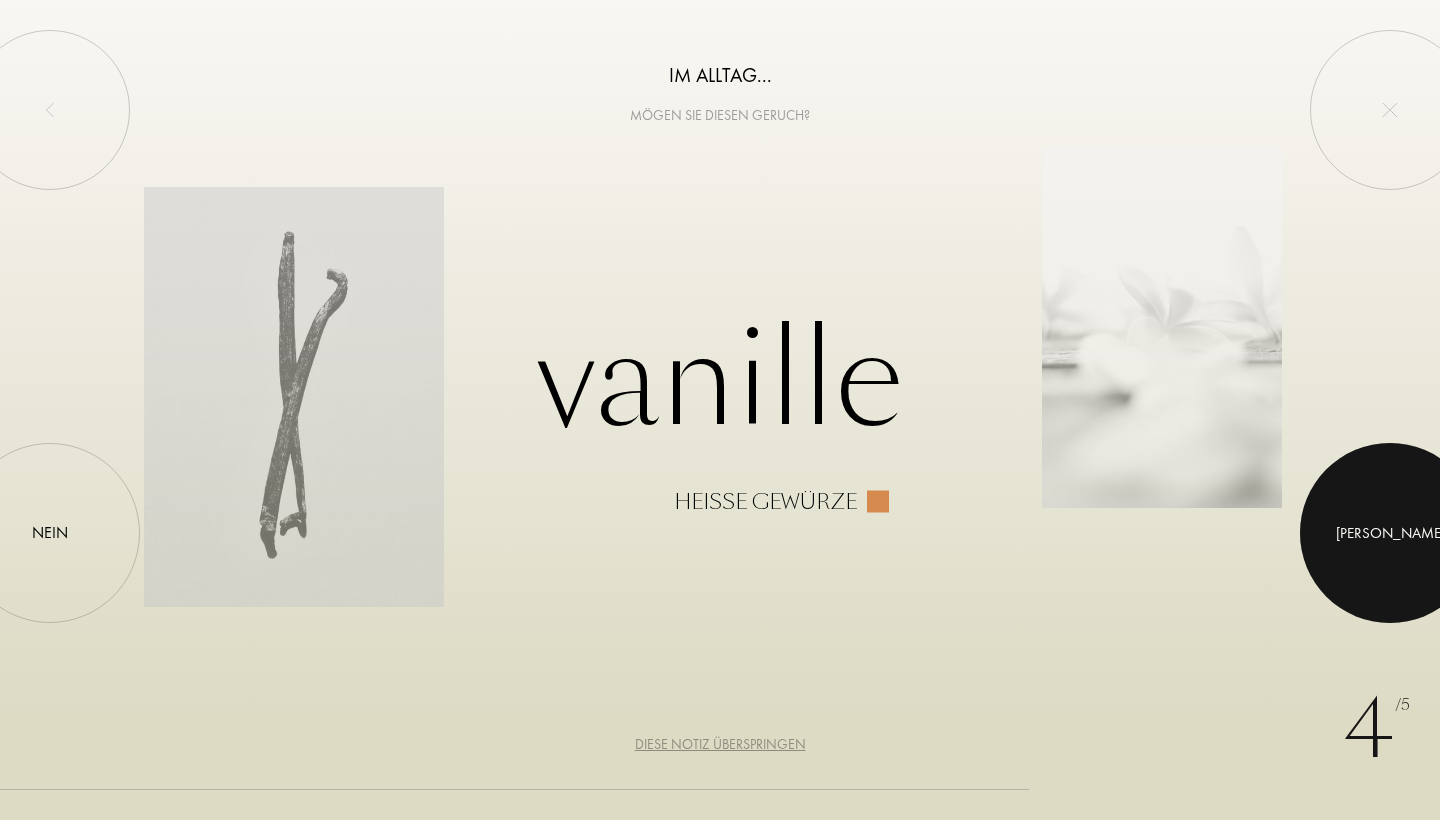 click at bounding box center [1390, 533] 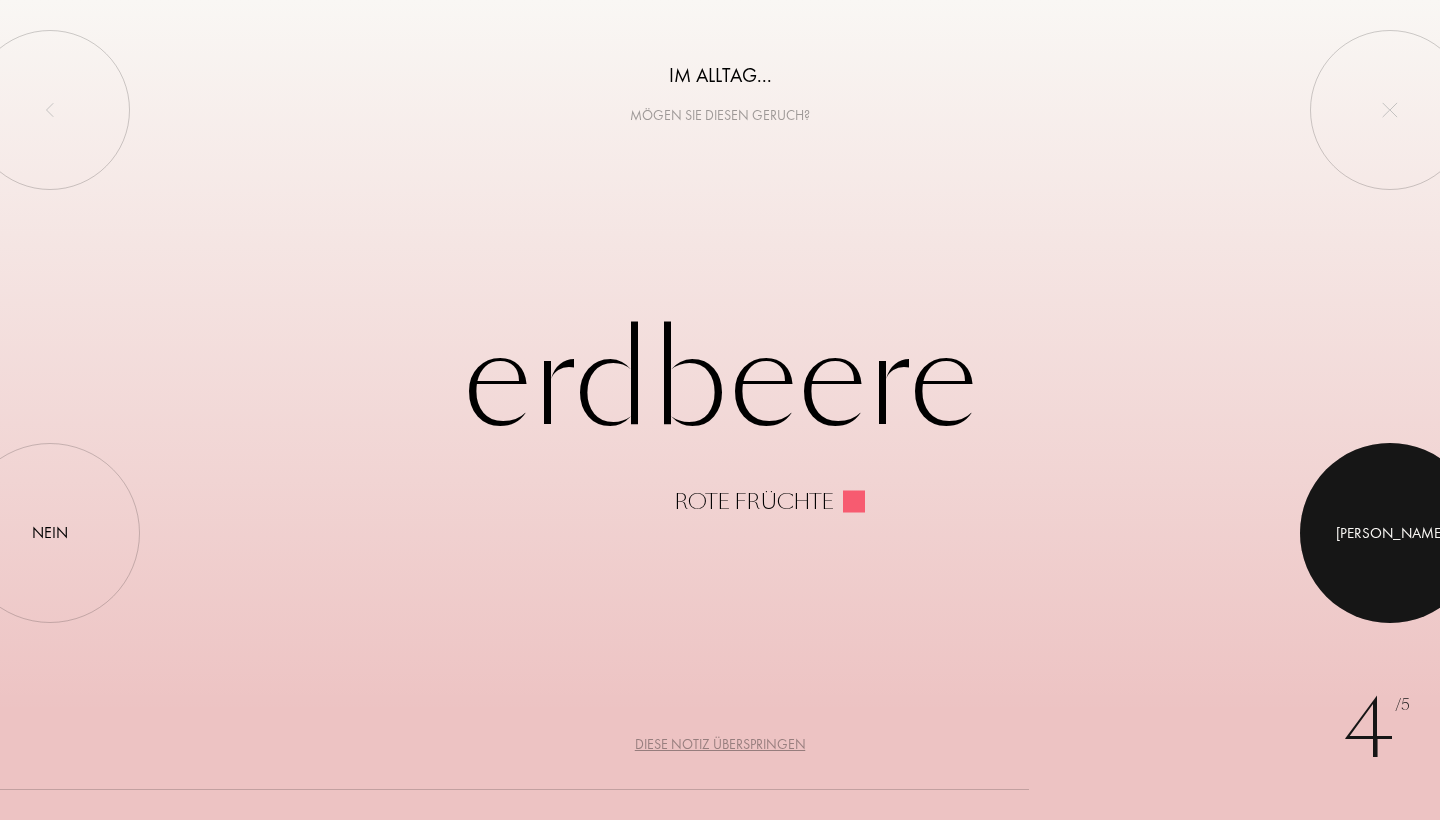 click at bounding box center [1390, 533] 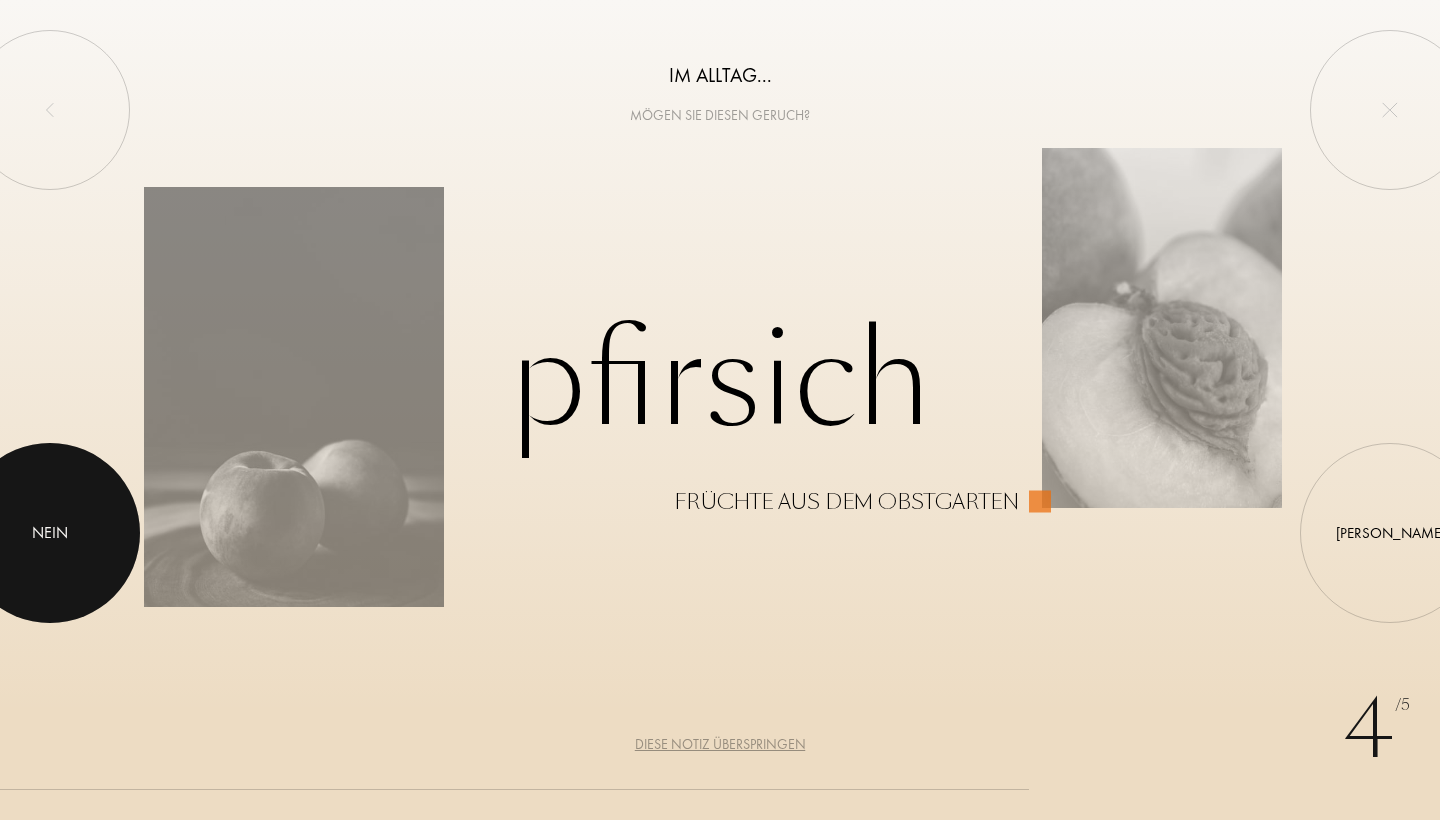 click on "Nein" at bounding box center [50, 533] 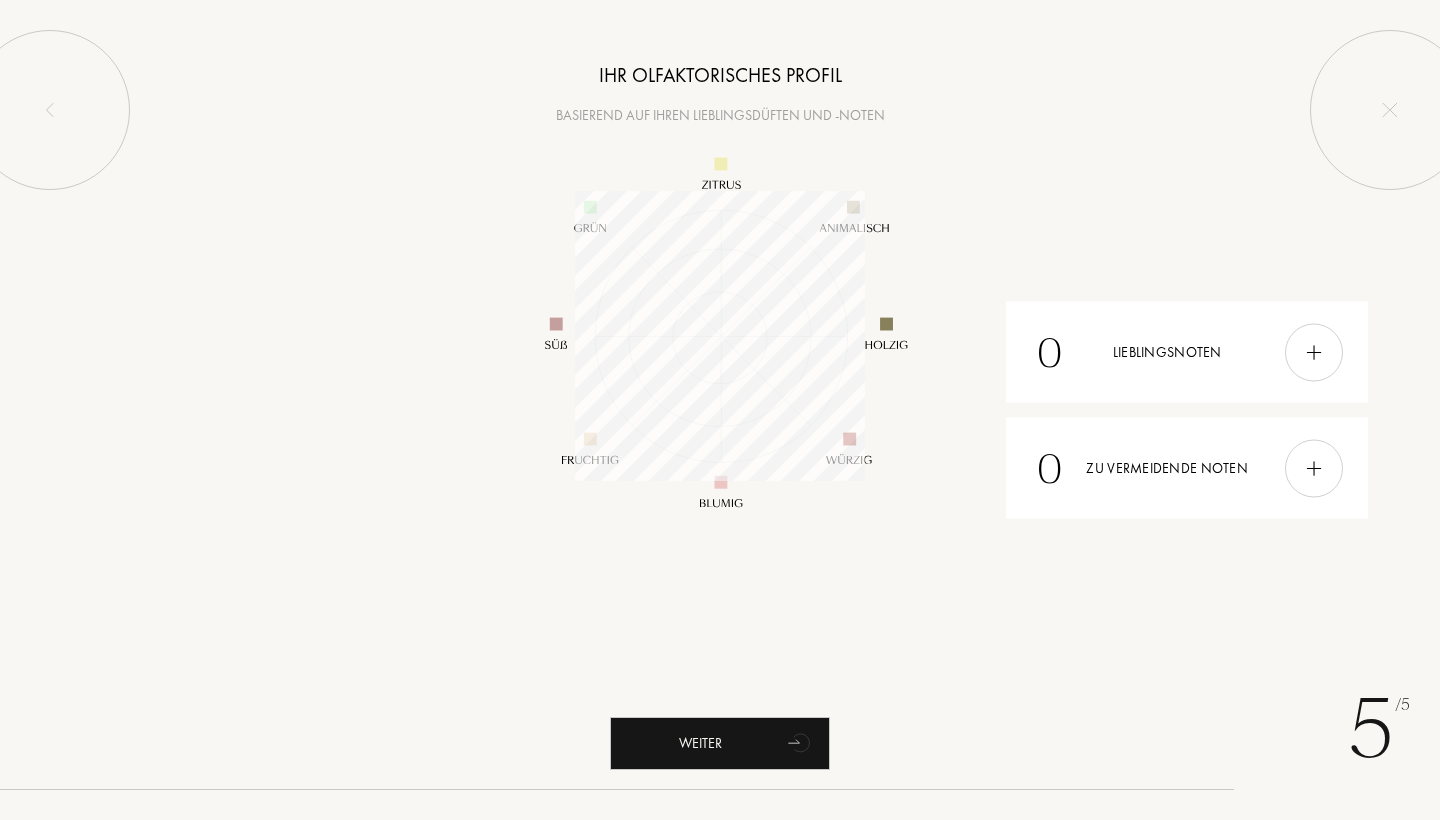 scroll, scrollTop: 999710, scrollLeft: 999710, axis: both 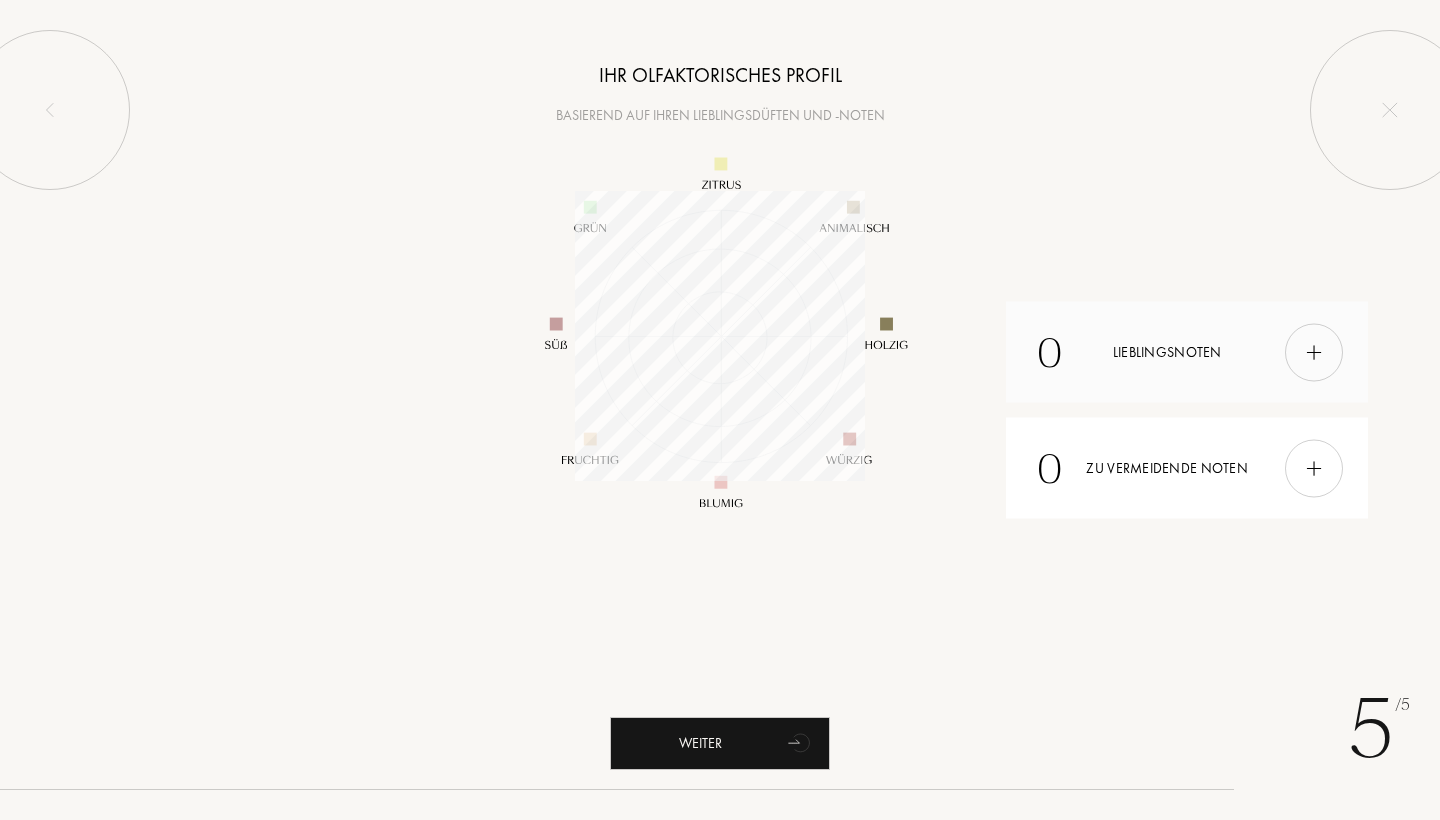 click at bounding box center (1314, 352) 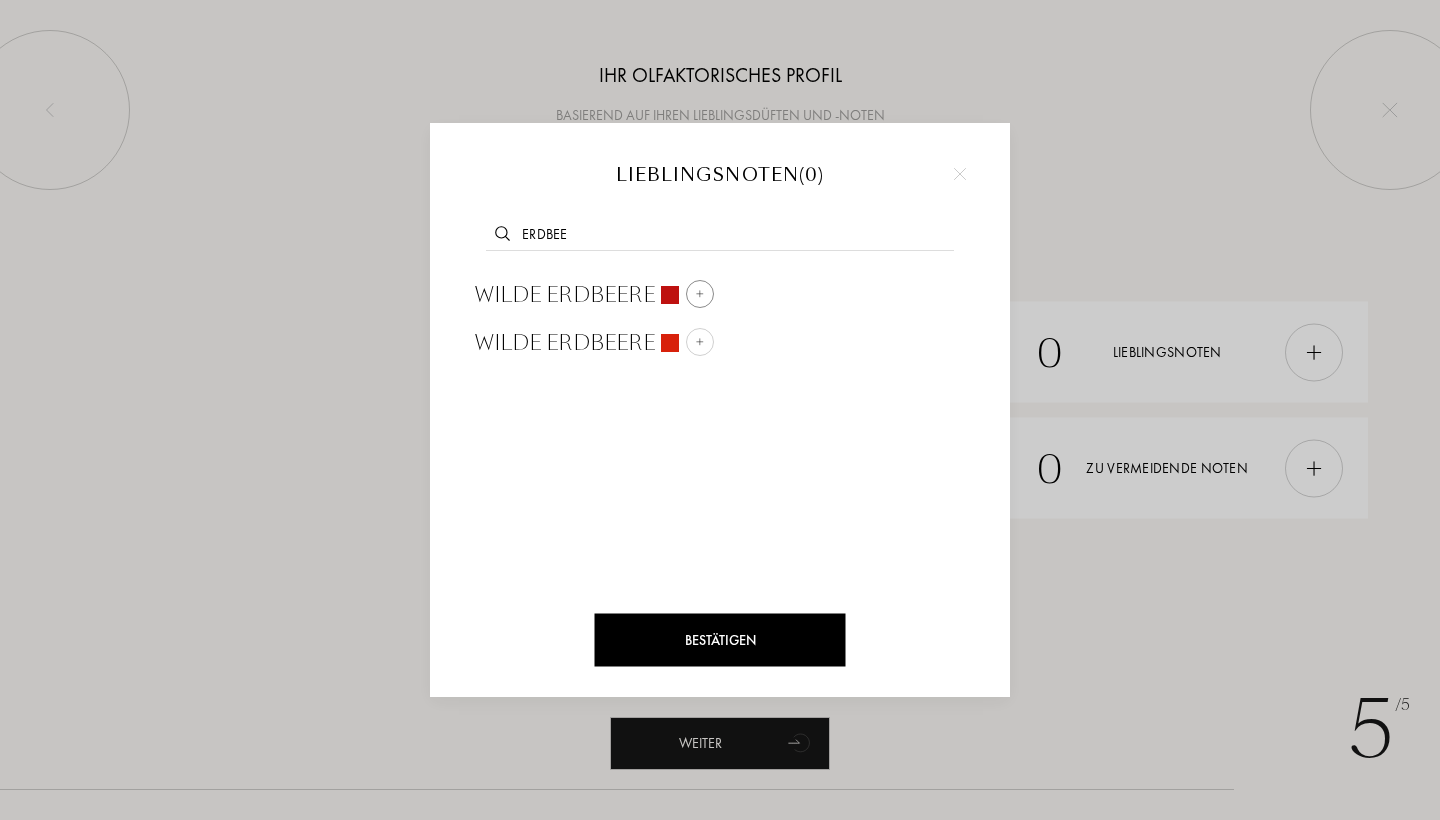type on "erdbee" 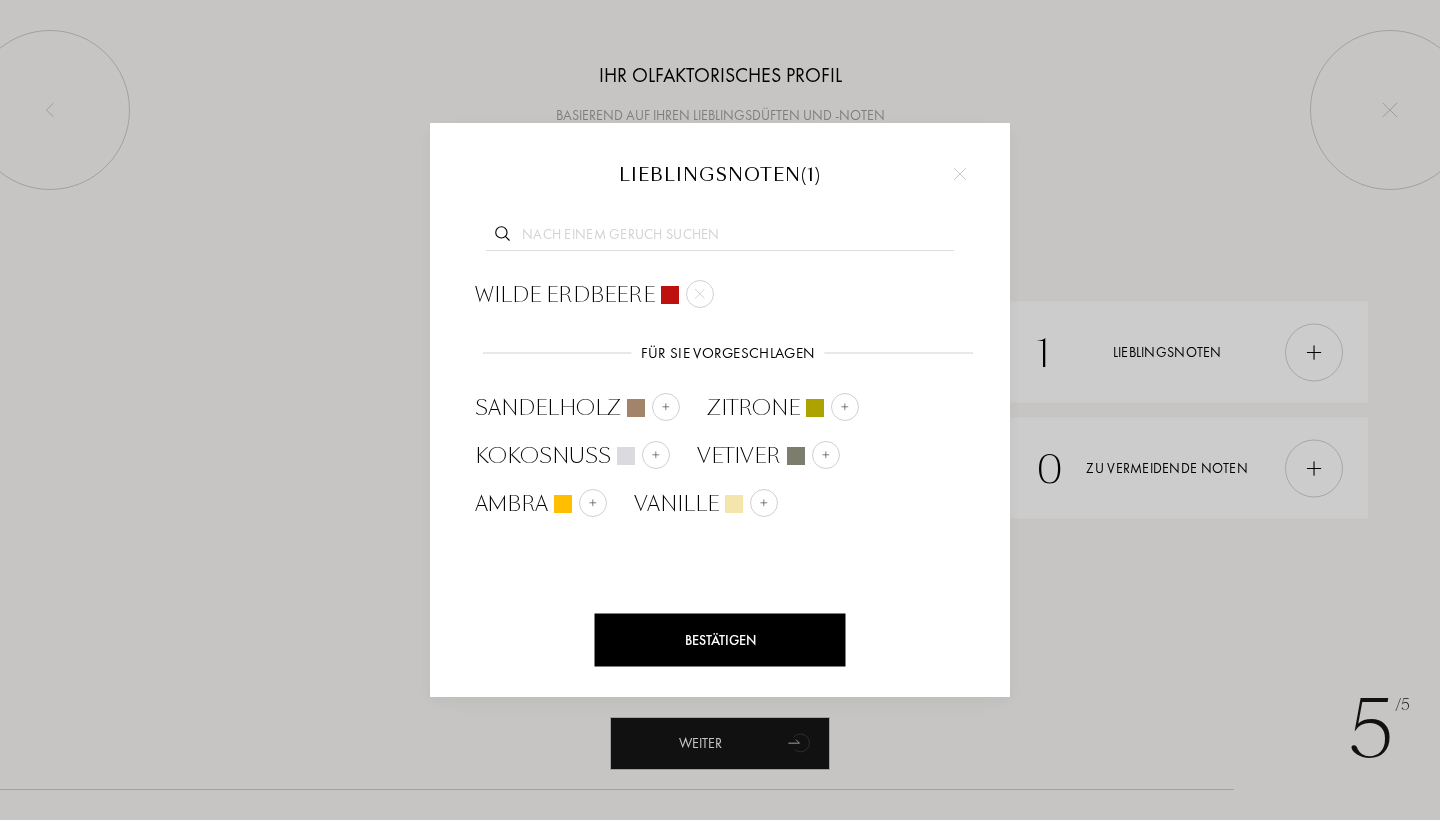 click at bounding box center (720, 237) 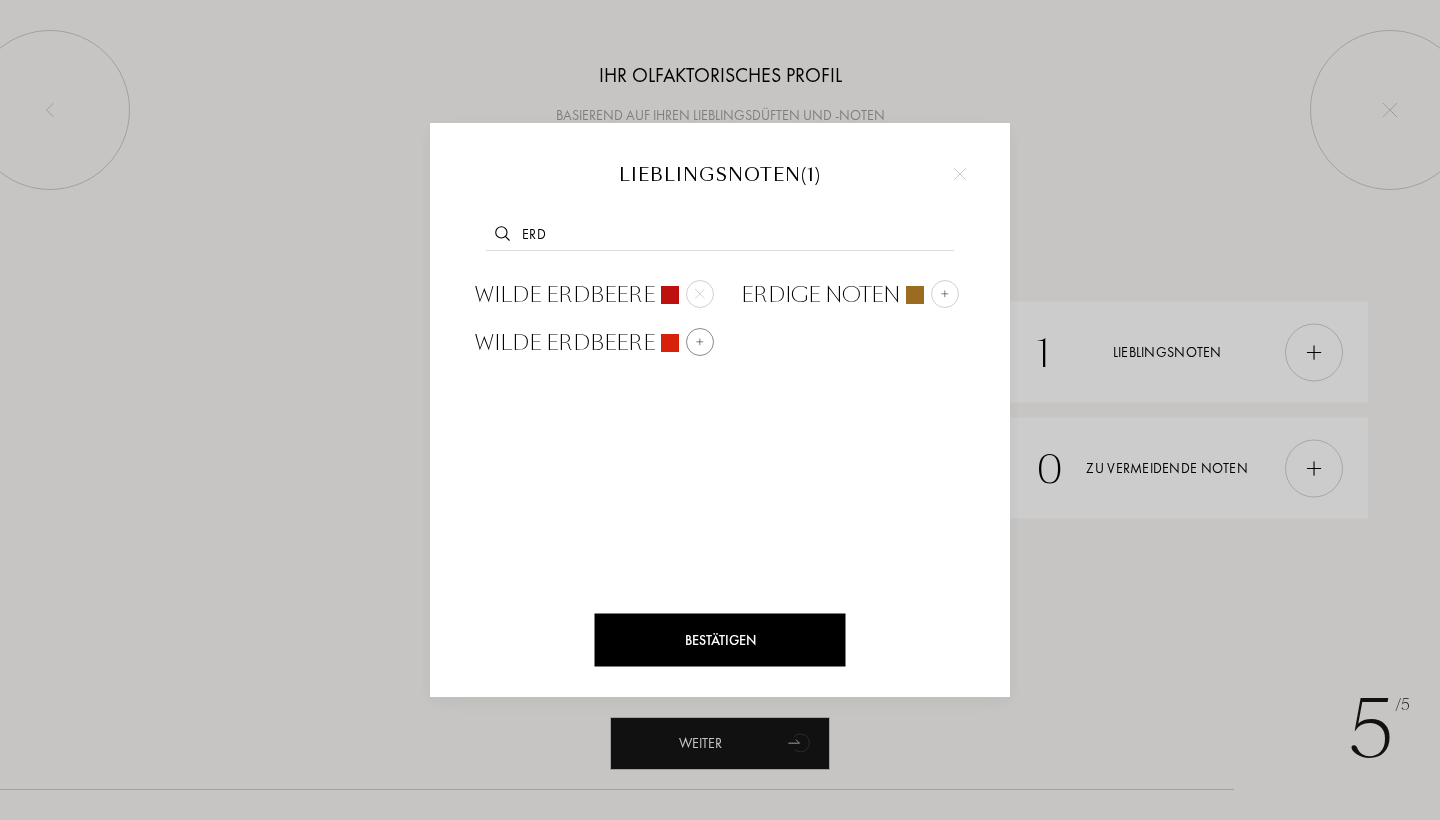 type on "erd" 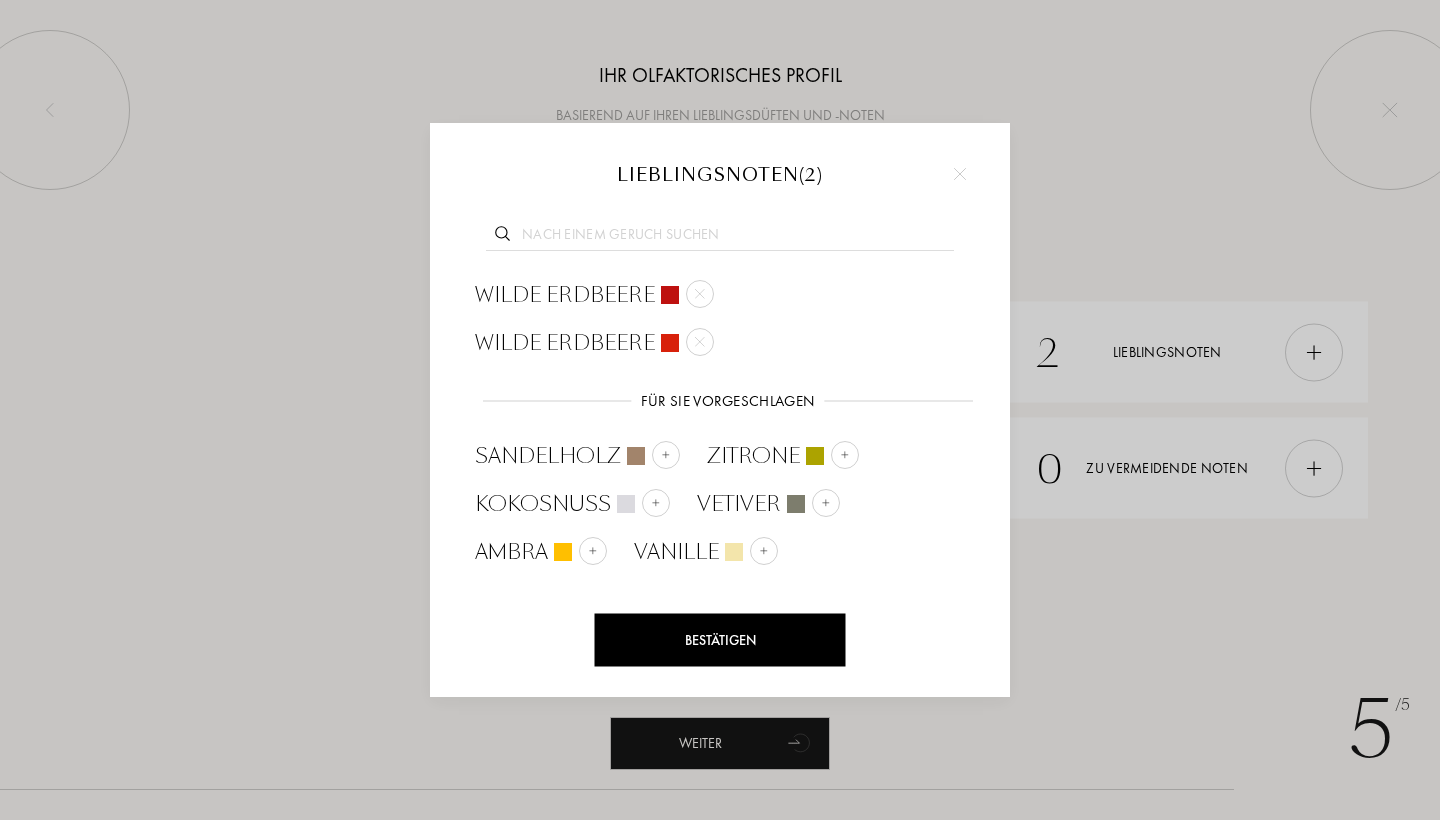click at bounding box center (720, 410) 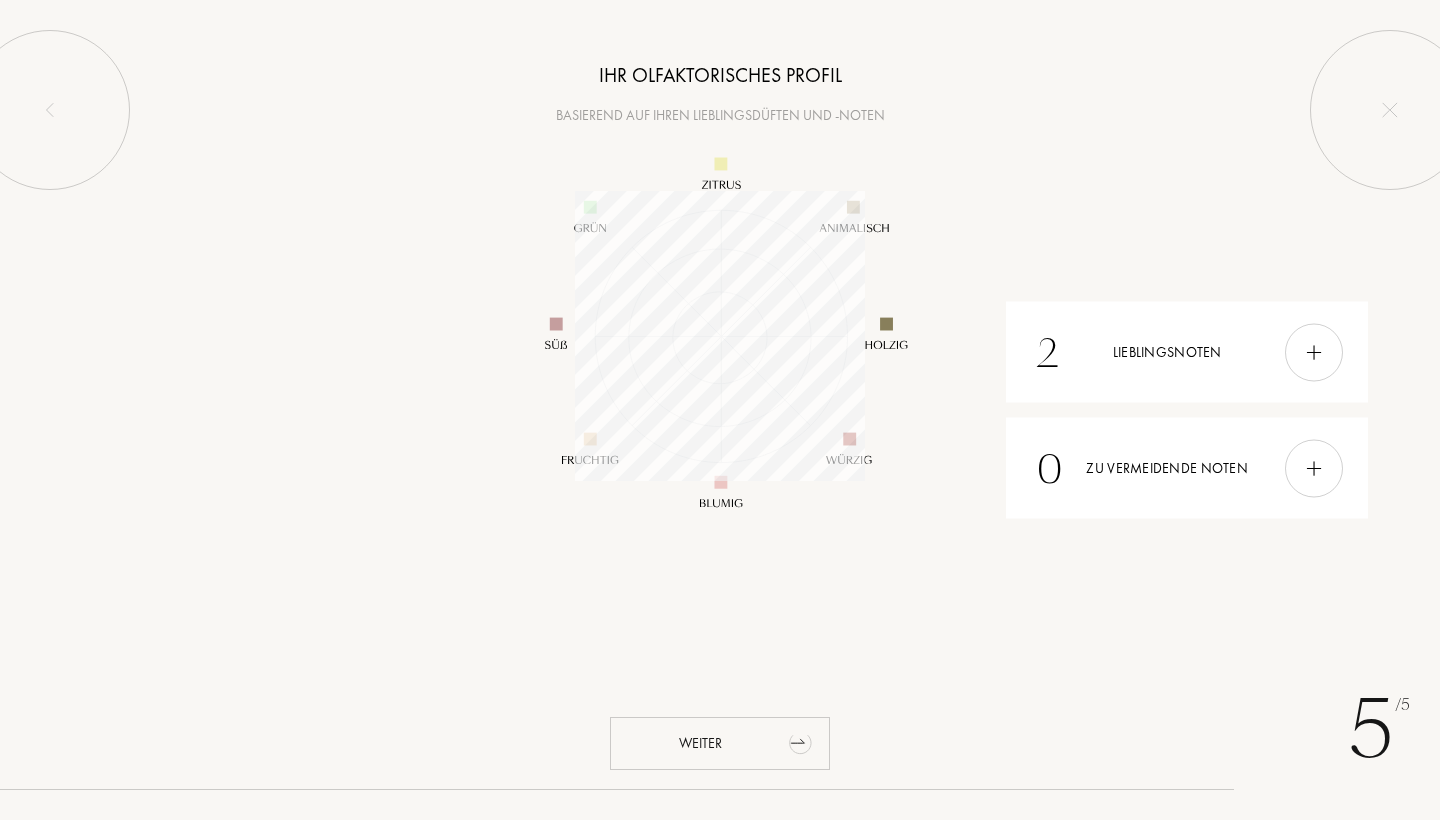 click on "Weiter" at bounding box center (720, 743) 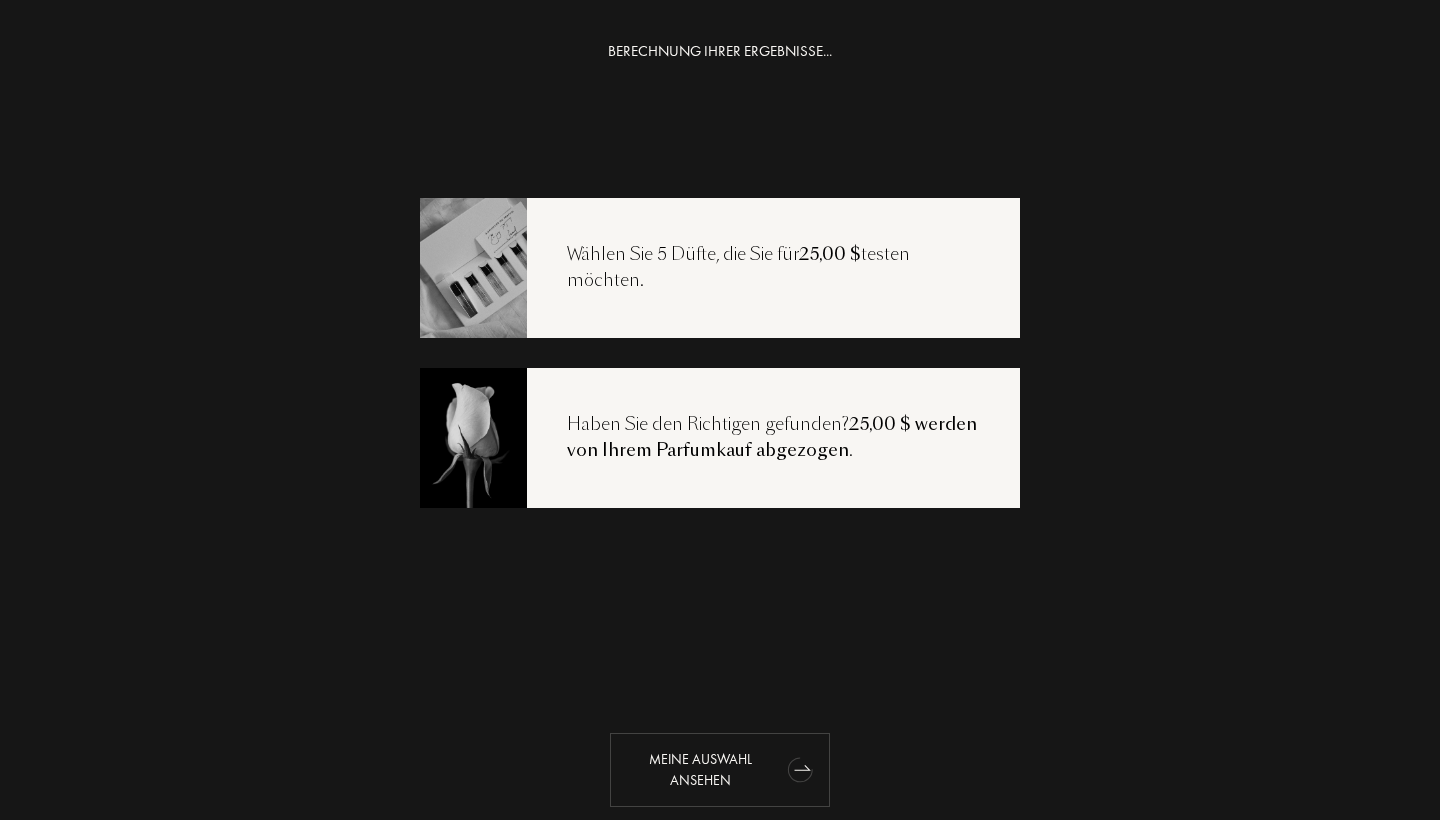 click on "Meine Auswahl ansehen" at bounding box center (720, 770) 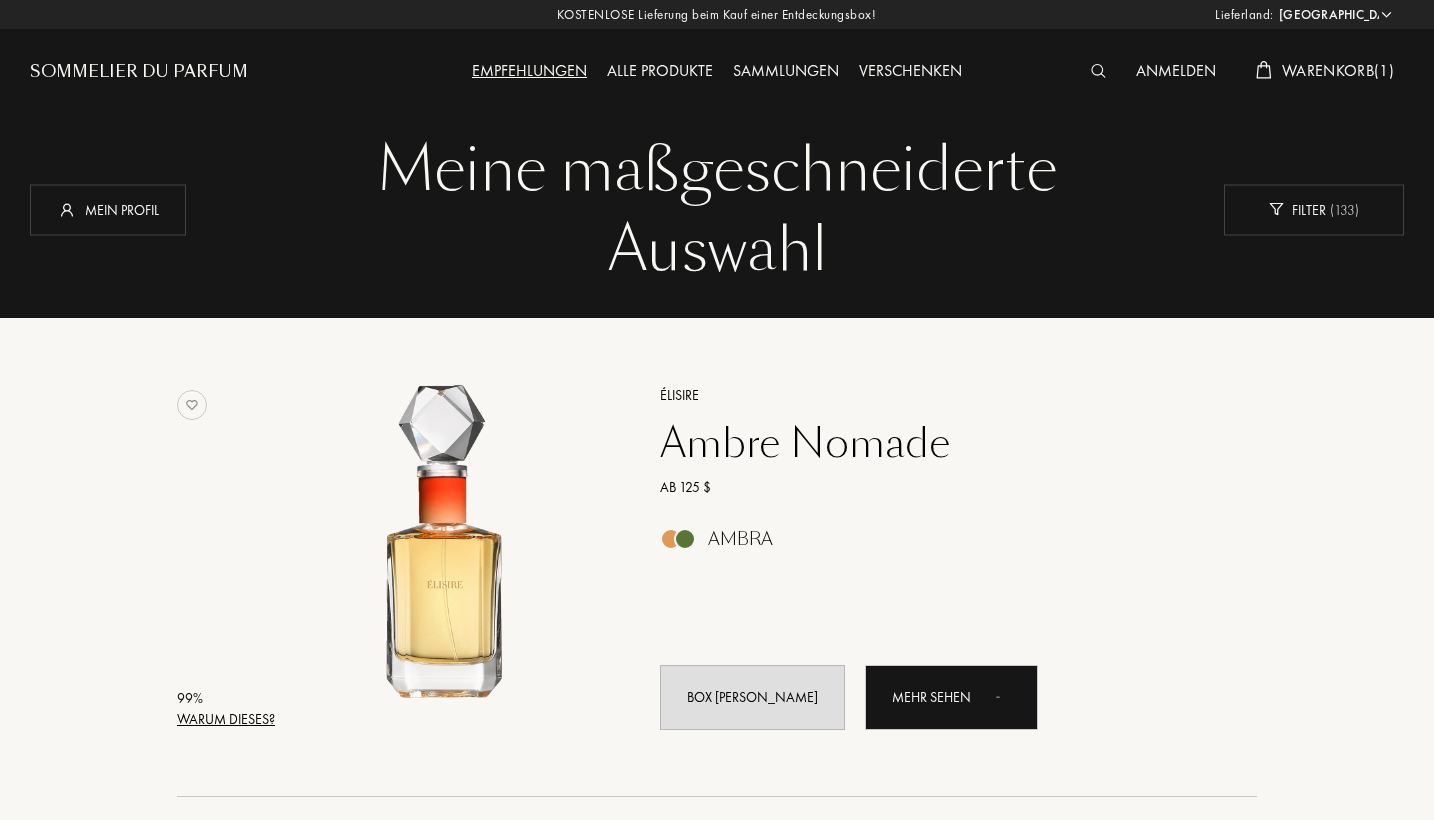 select on "DE" 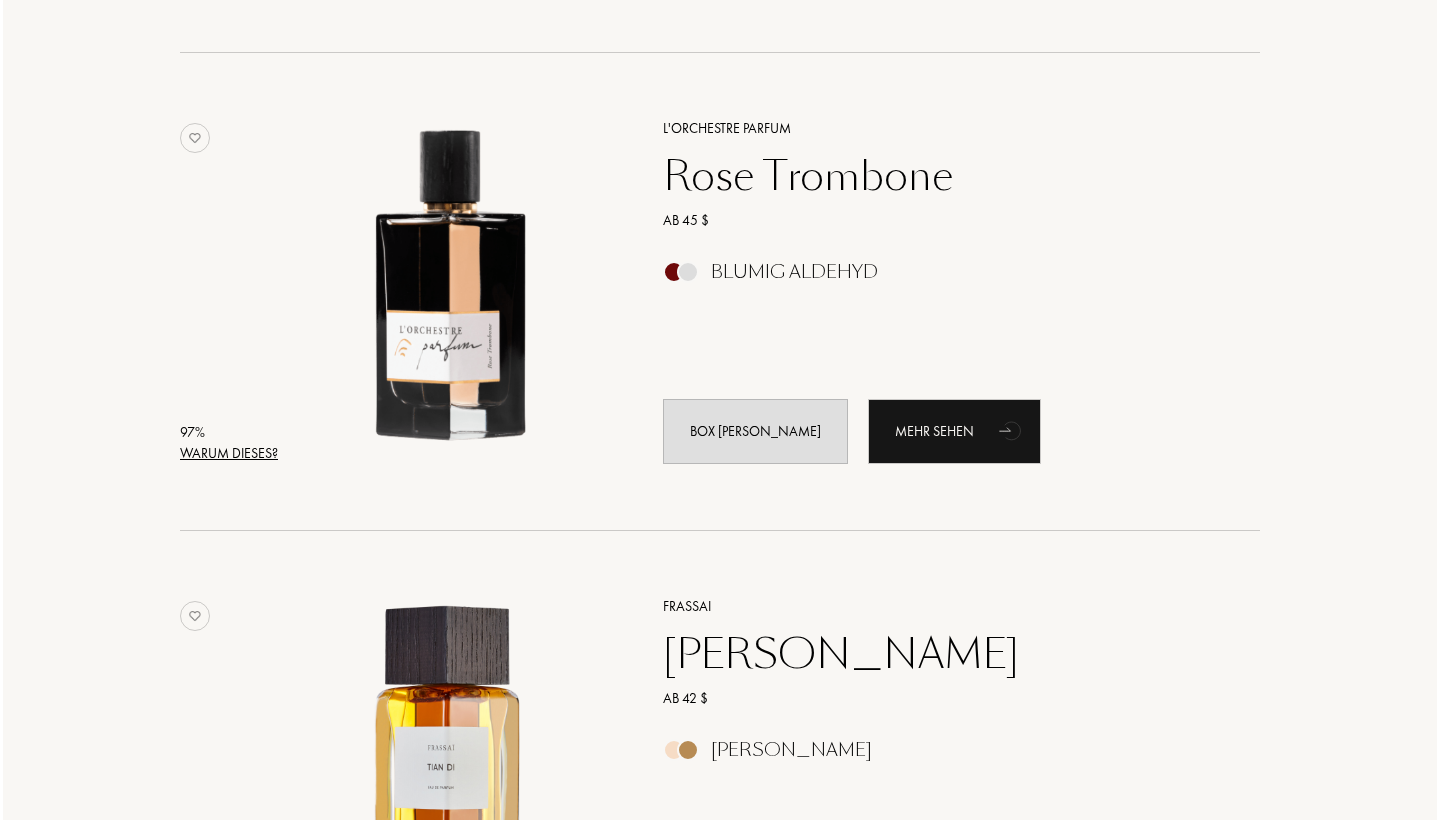 scroll, scrollTop: 741, scrollLeft: 0, axis: vertical 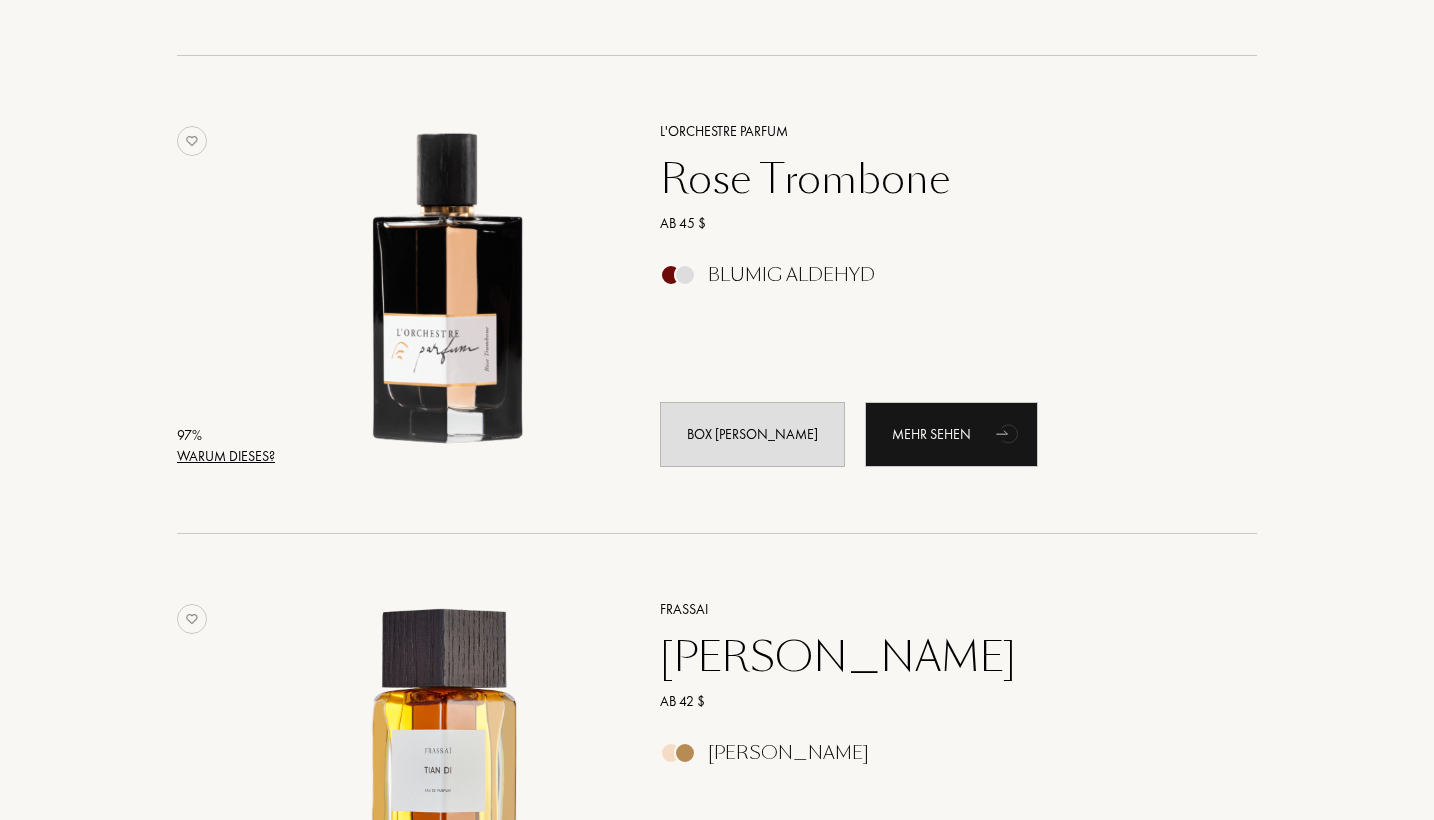click on "Warum dieses?" at bounding box center [226, 456] 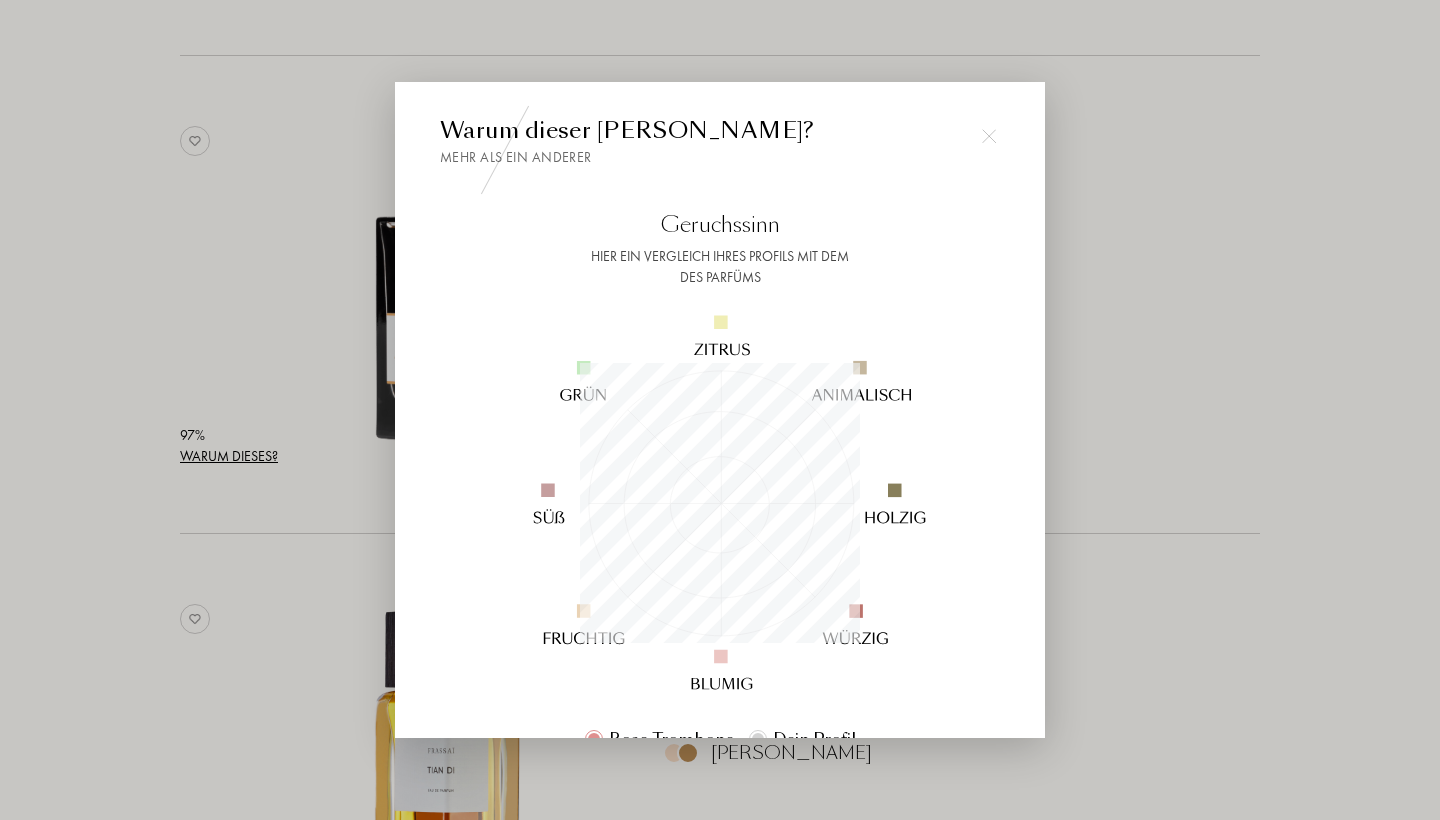 scroll, scrollTop: 999720, scrollLeft: 999720, axis: both 